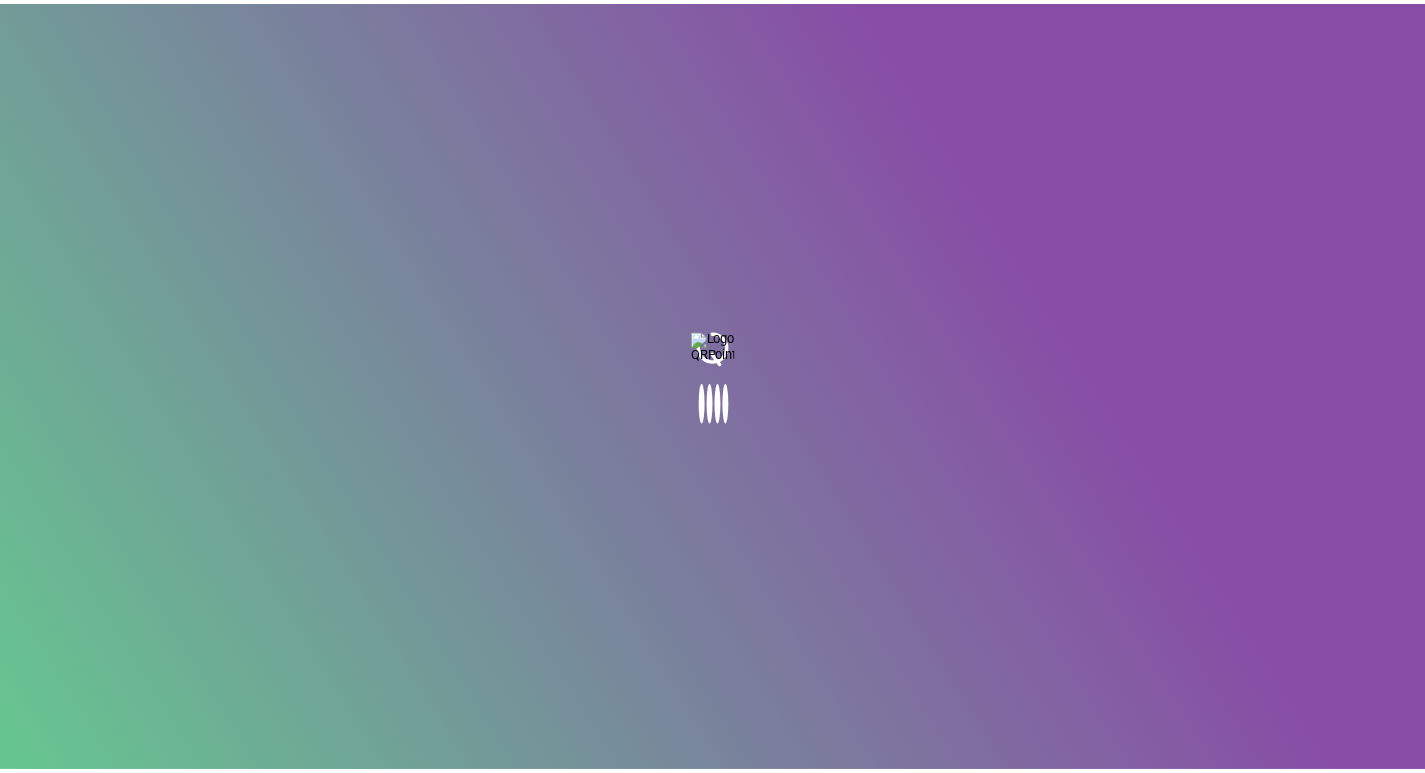 scroll, scrollTop: 0, scrollLeft: 0, axis: both 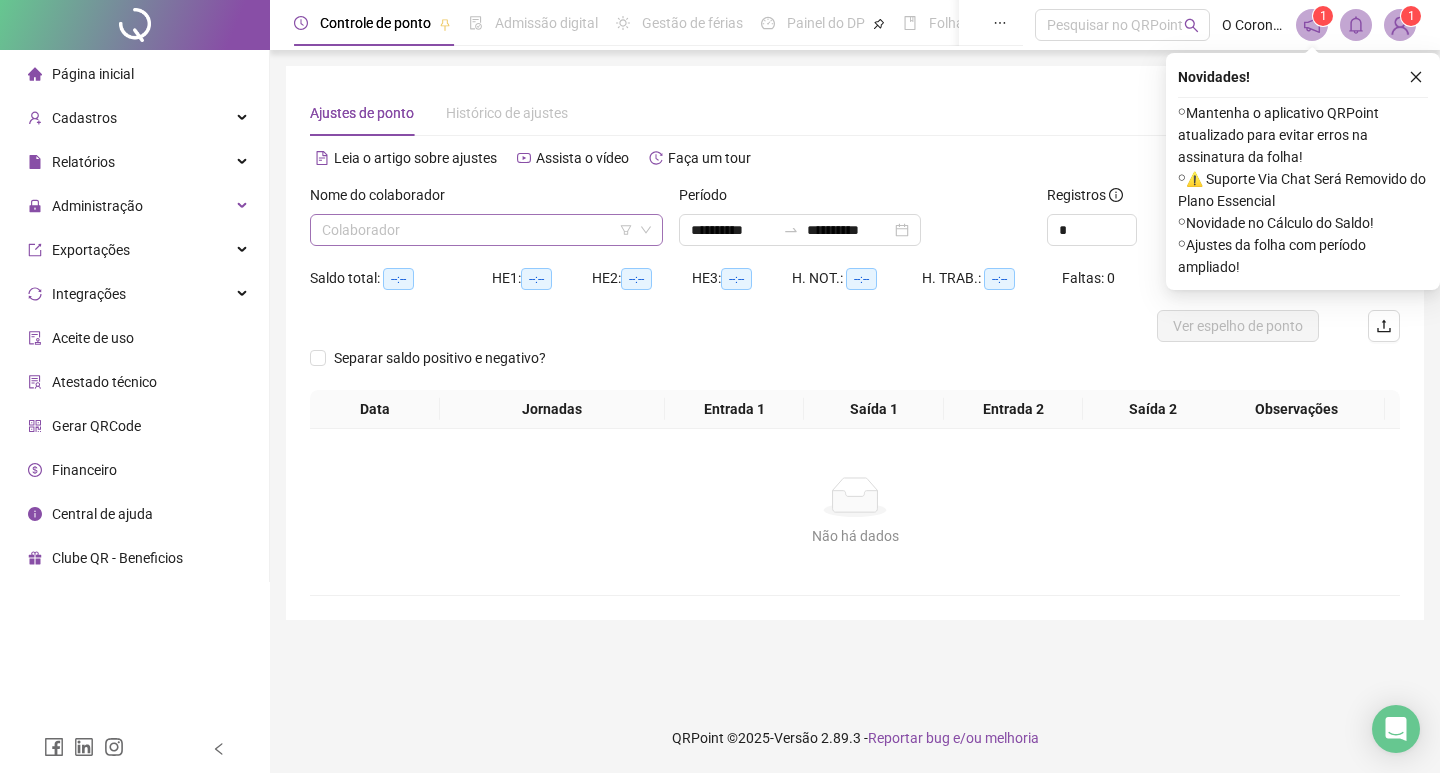 click at bounding box center [477, 230] 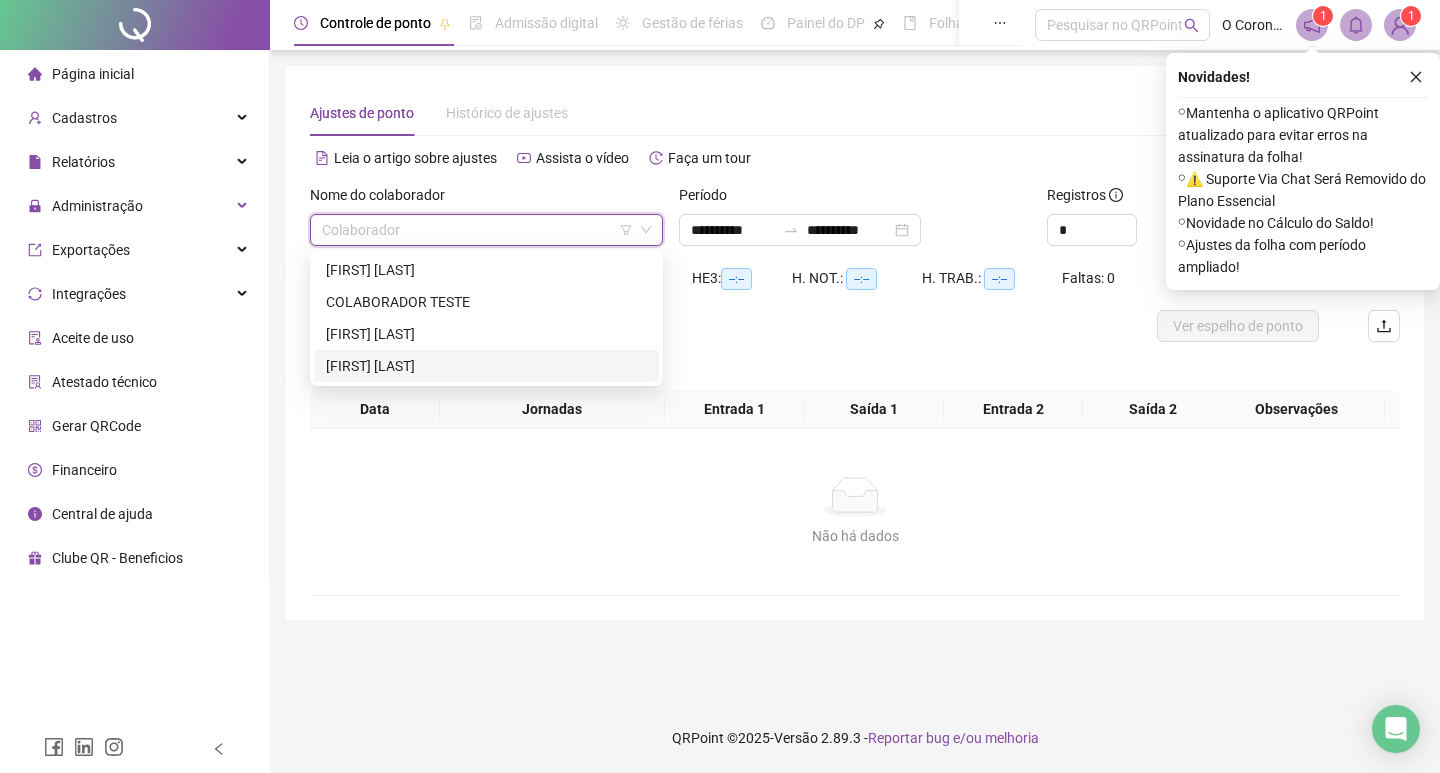 click on "[FIRST] [LAST] [LAST]" at bounding box center [486, 366] 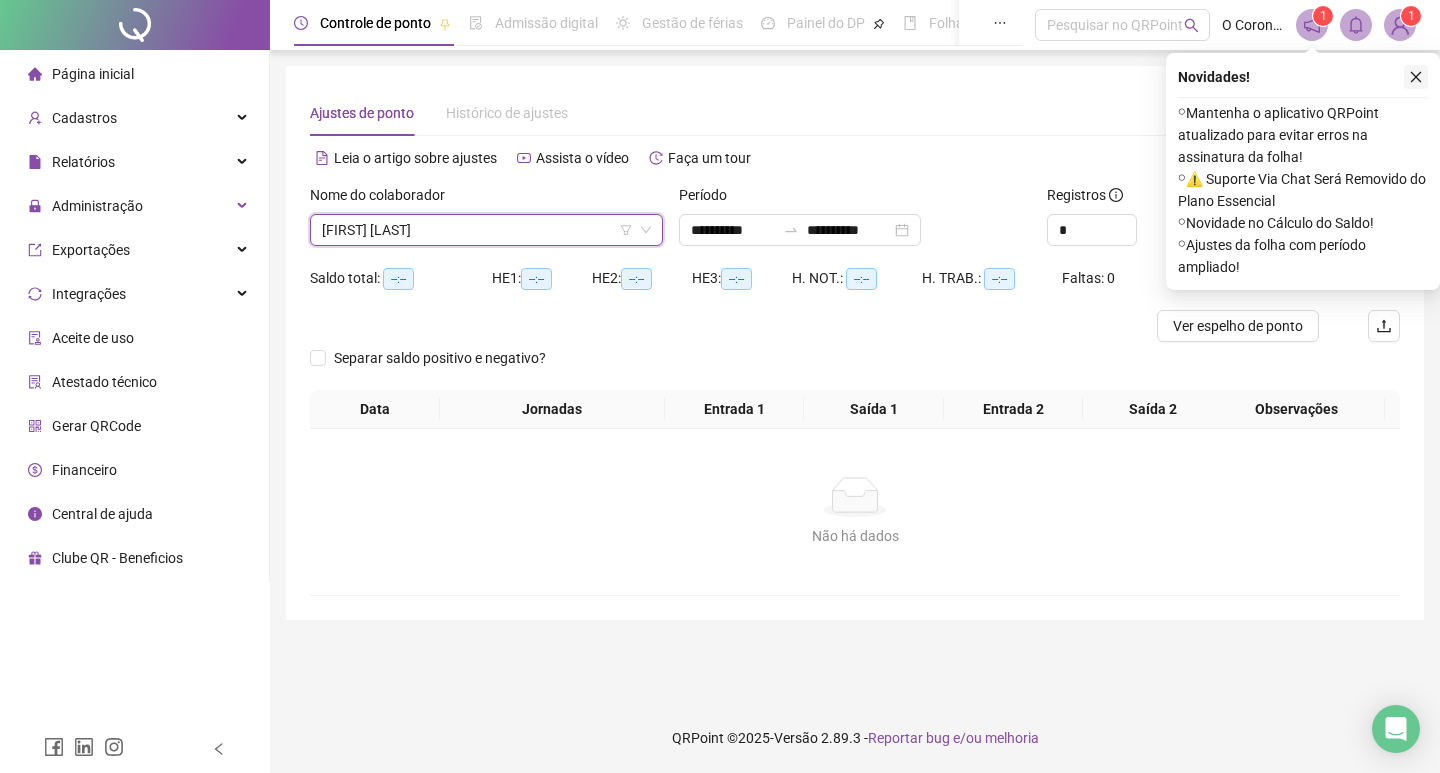 click at bounding box center (1416, 77) 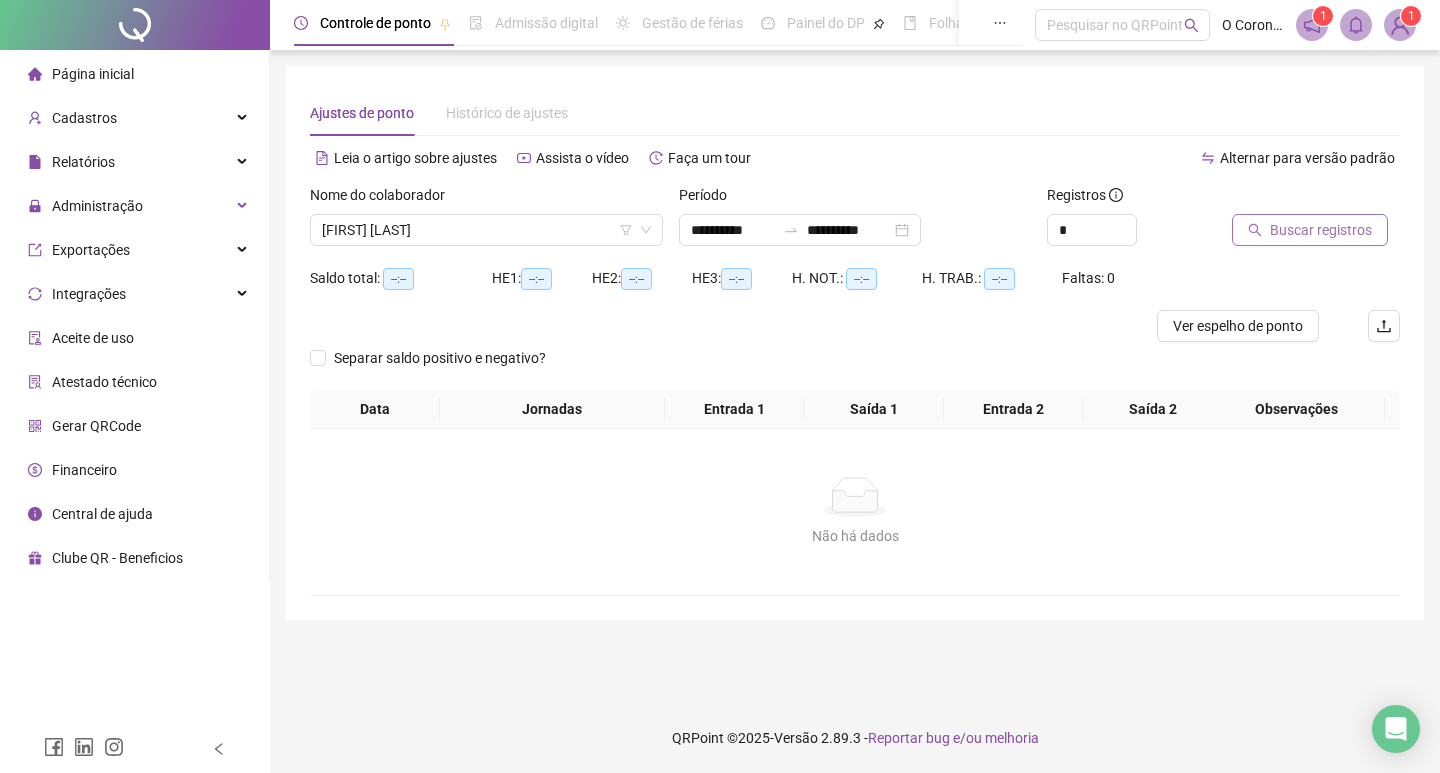click on "Buscar registros" at bounding box center (1321, 230) 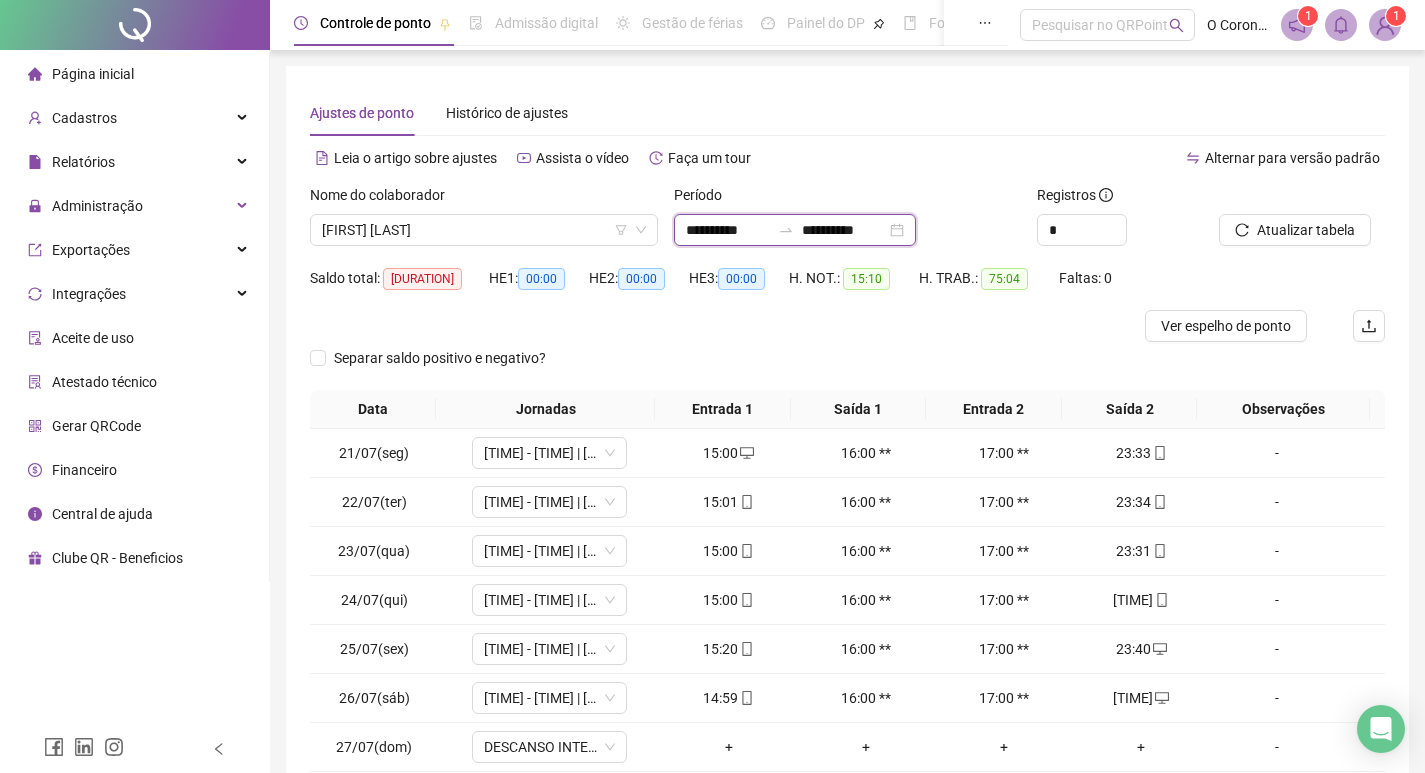 click on "**********" at bounding box center (844, 230) 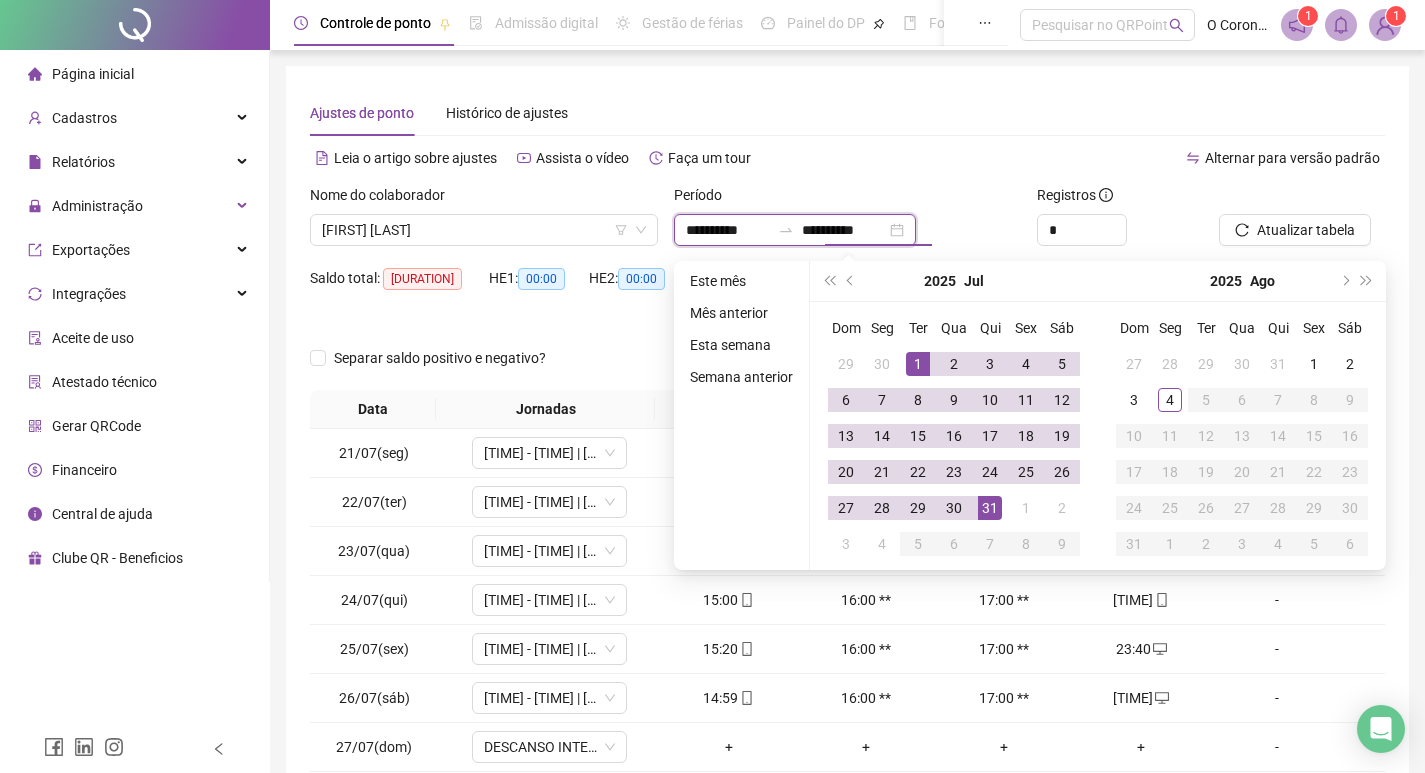 click on "**********" at bounding box center (795, 230) 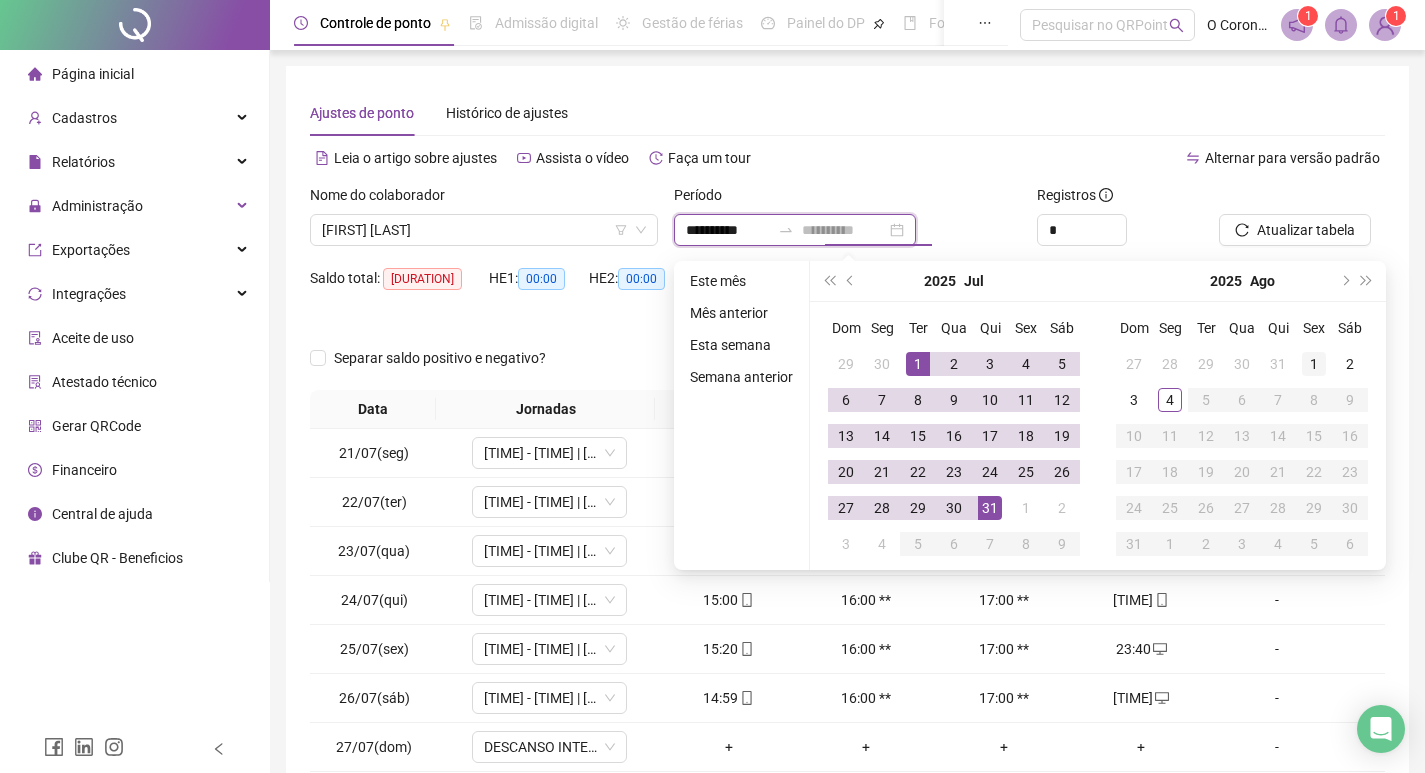 type on "**********" 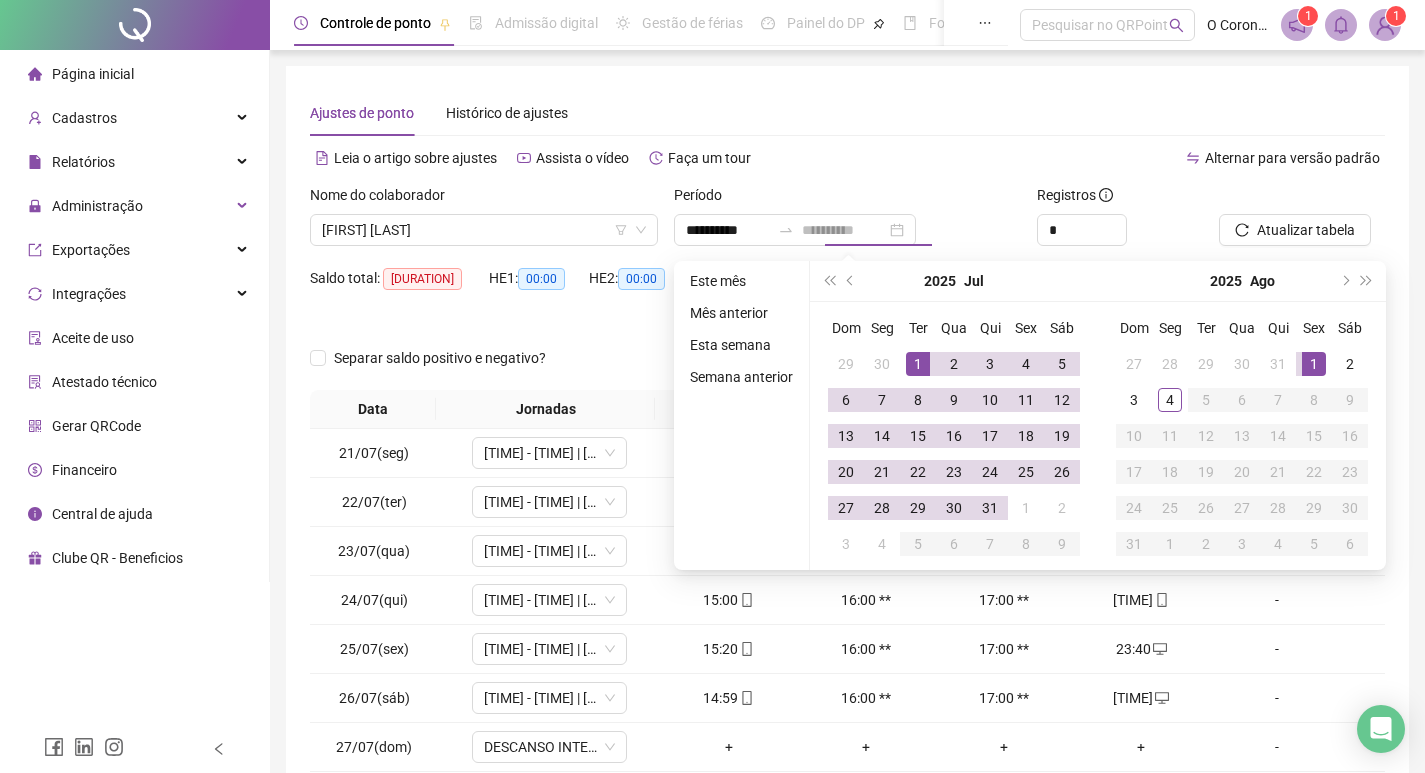 click on "1" at bounding box center [1314, 364] 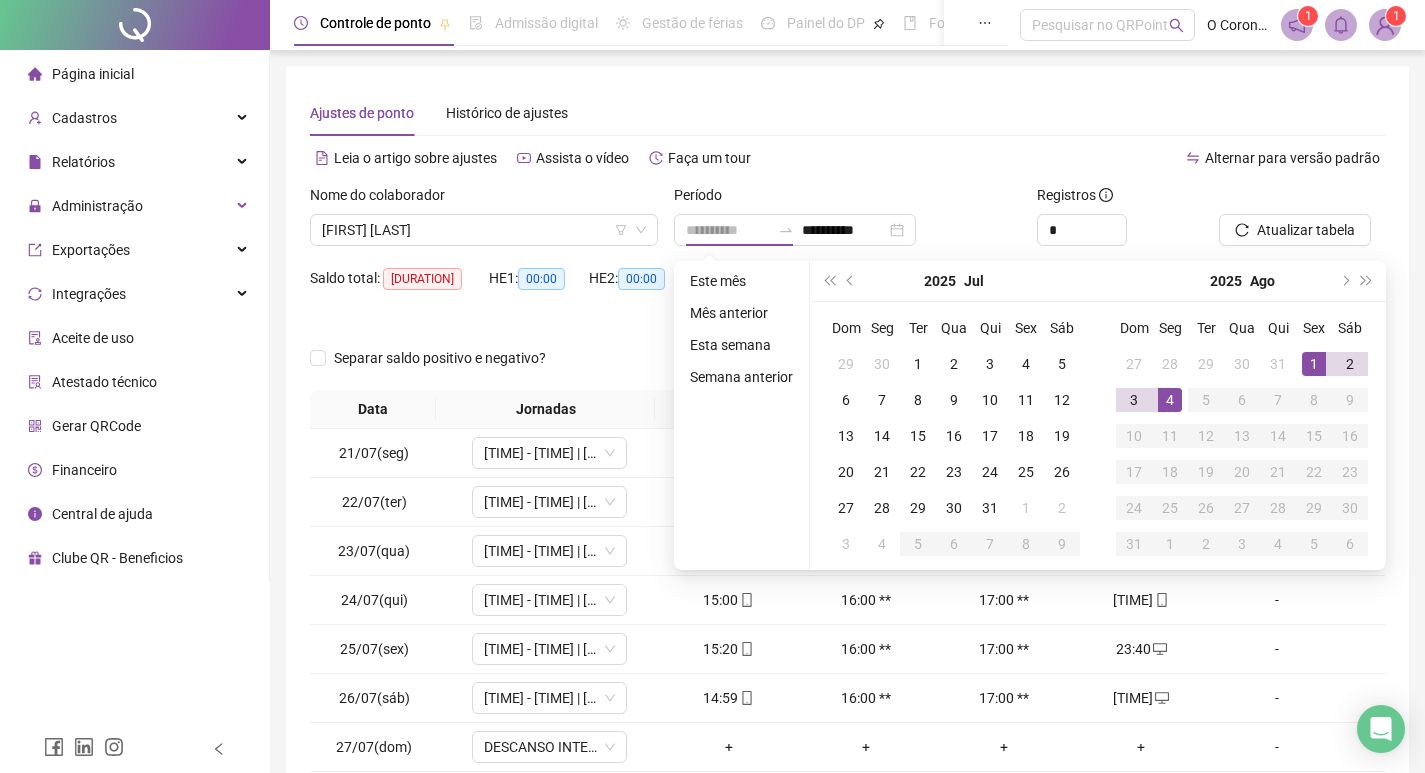 click on "4" at bounding box center (1170, 400) 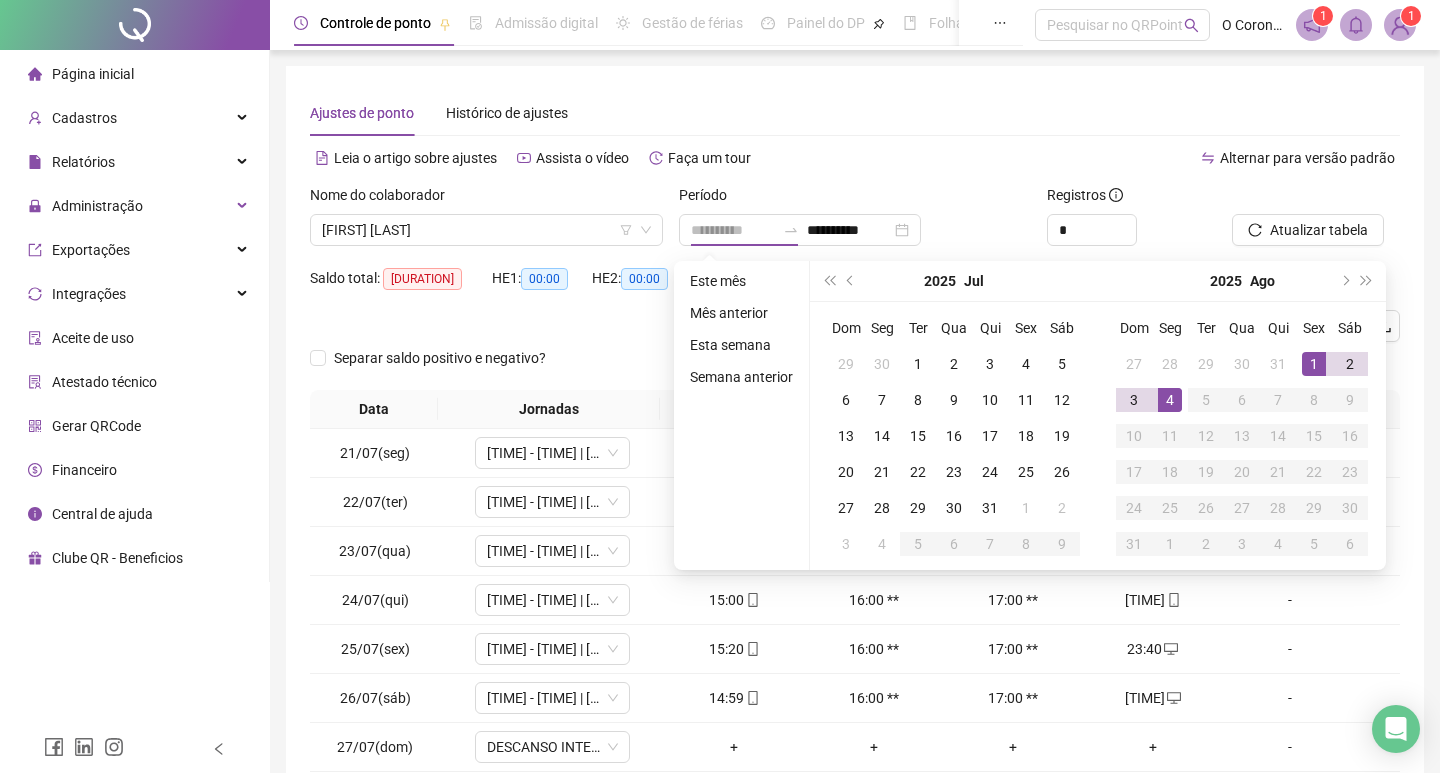 type on "**********" 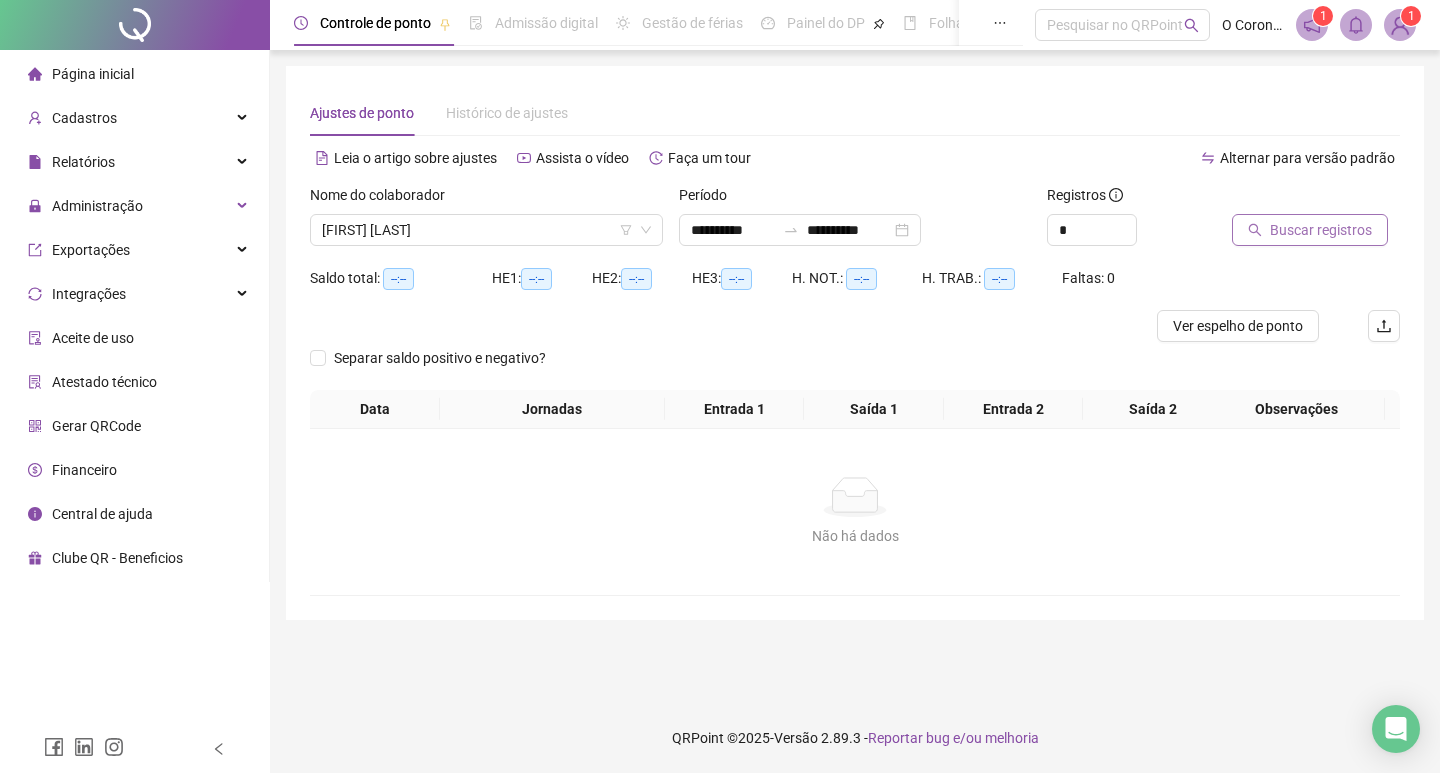 click on "Buscar registros" at bounding box center [1310, 230] 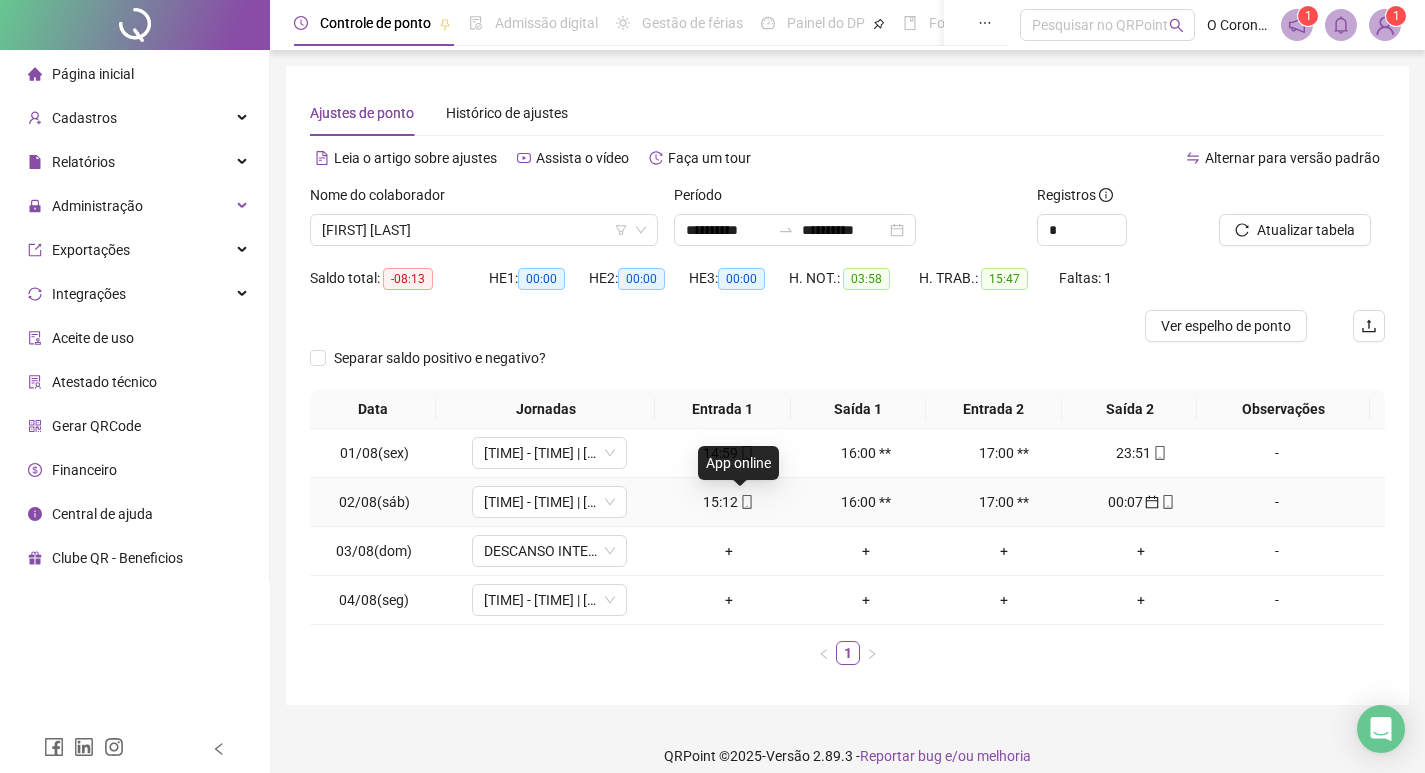 click 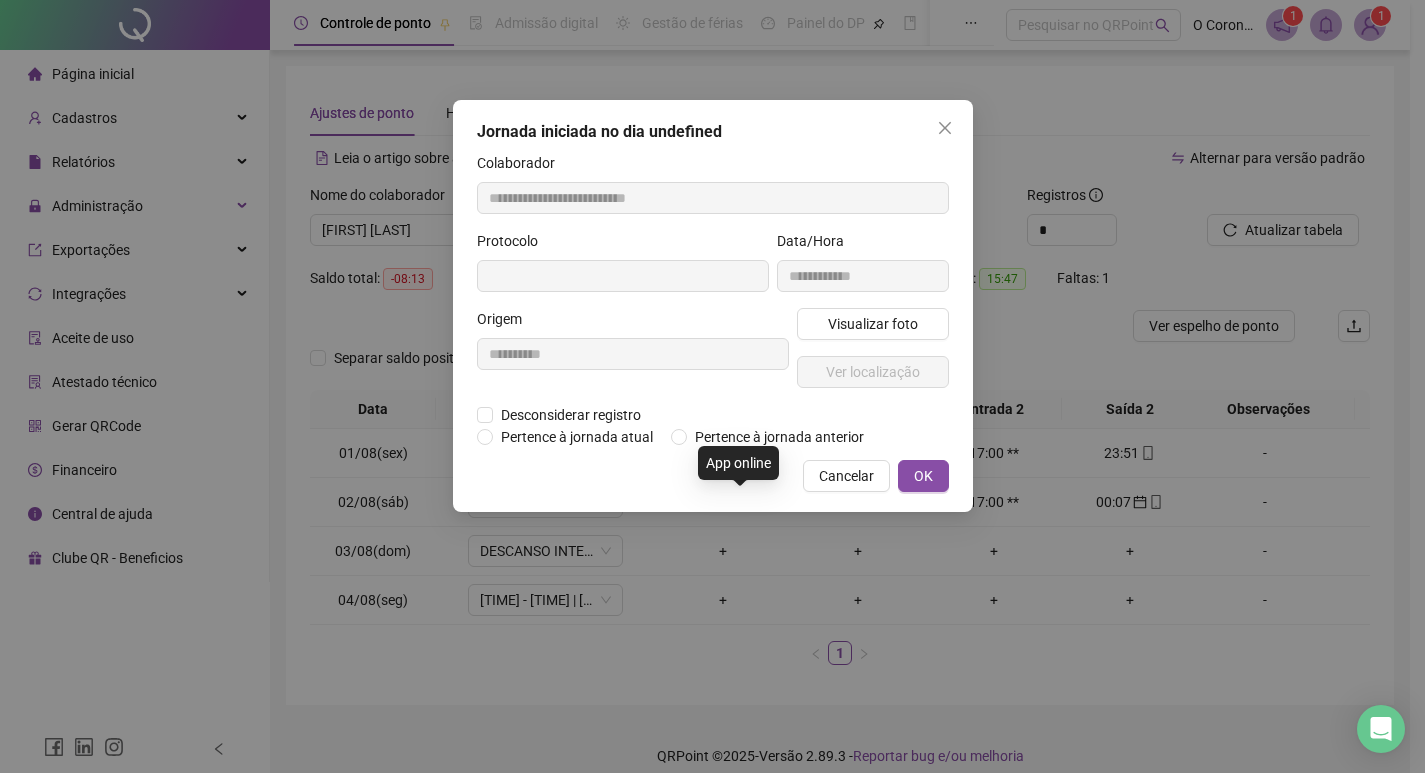 type on "**********" 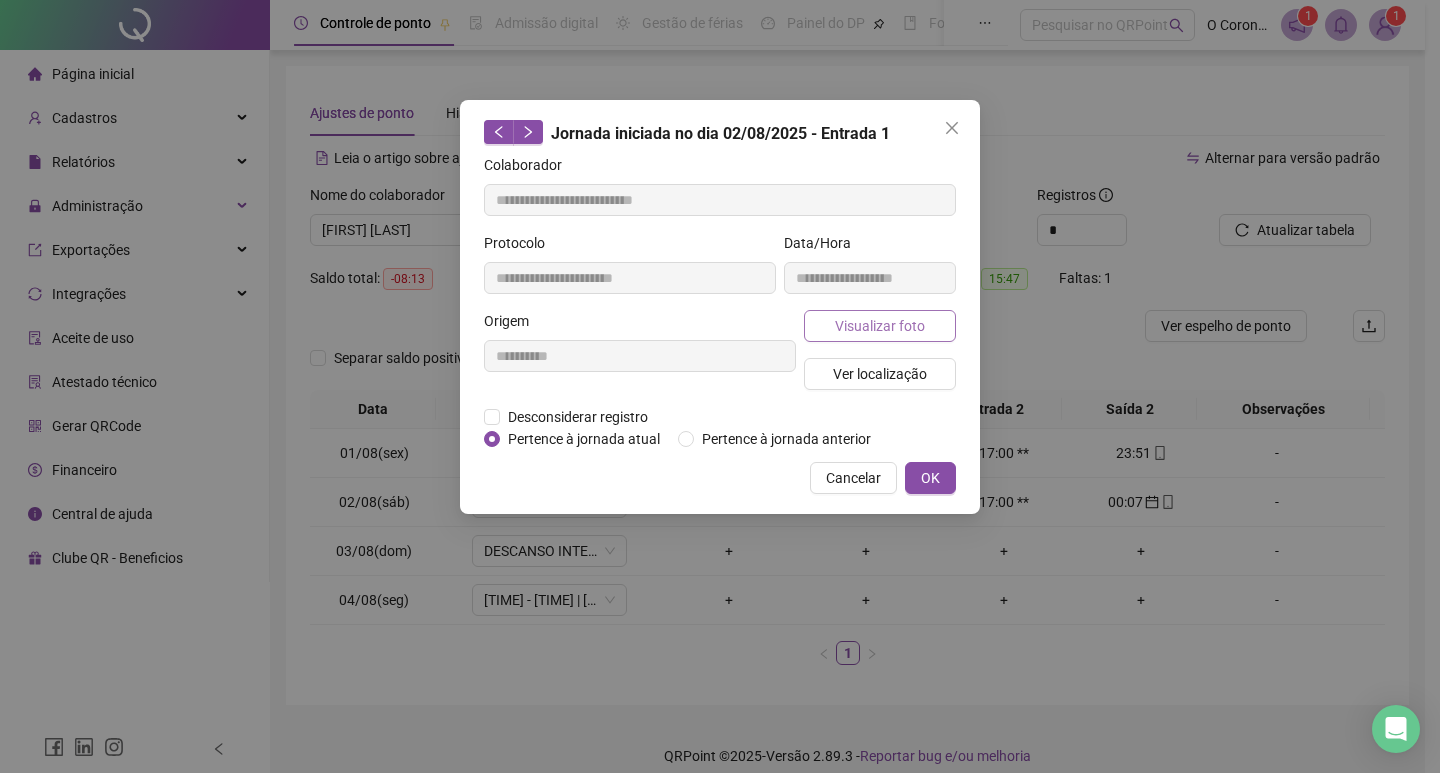 click on "Visualizar foto" at bounding box center [880, 326] 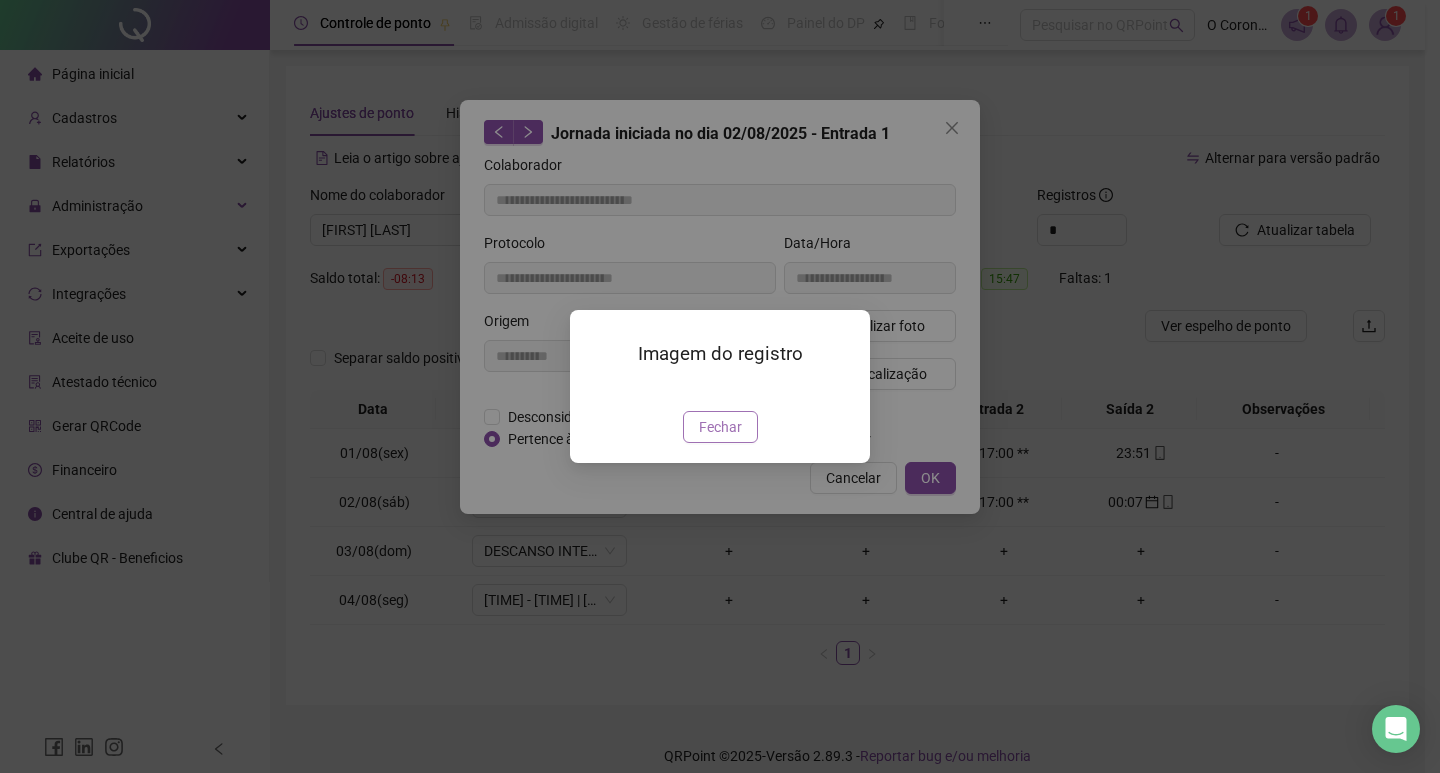 click on "Fechar" at bounding box center (720, 427) 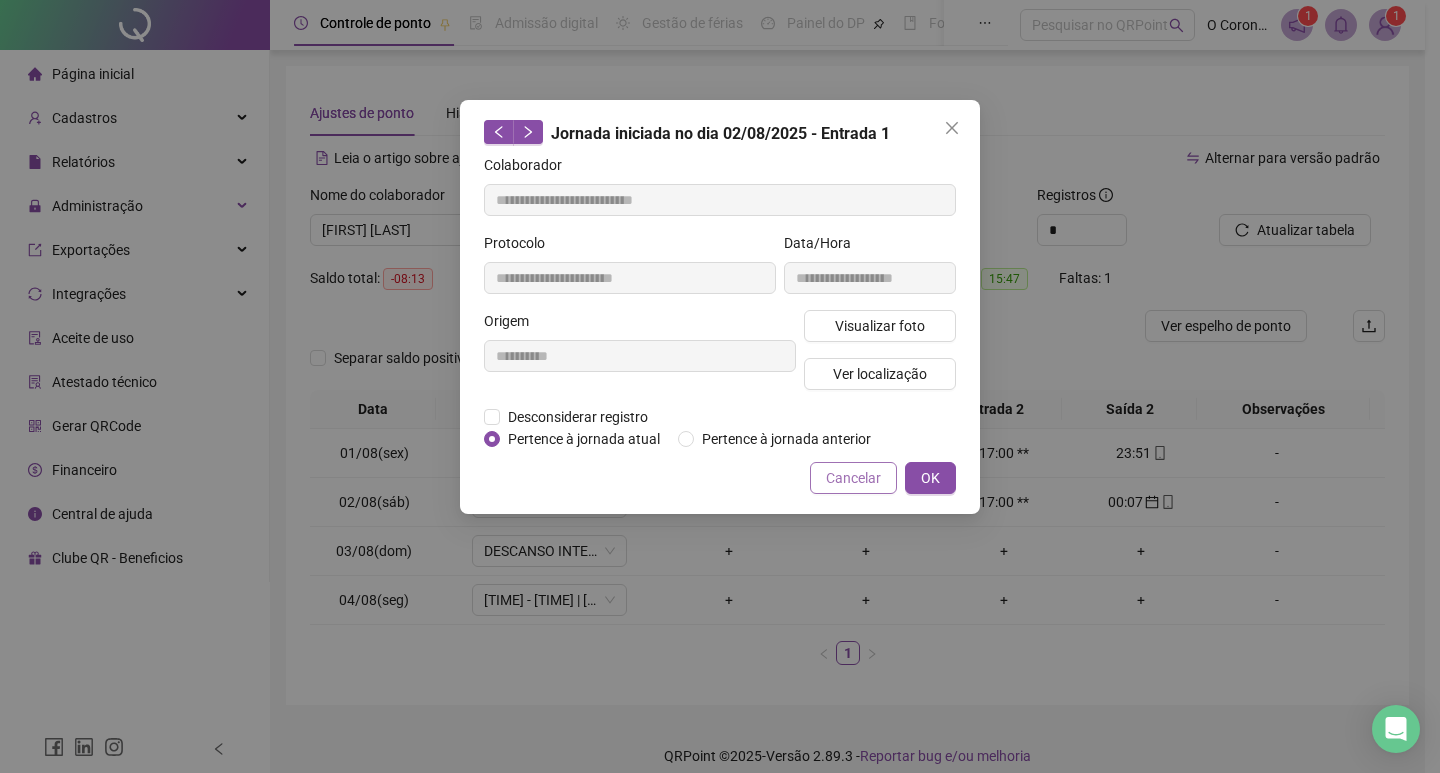 click on "Cancelar" at bounding box center (853, 478) 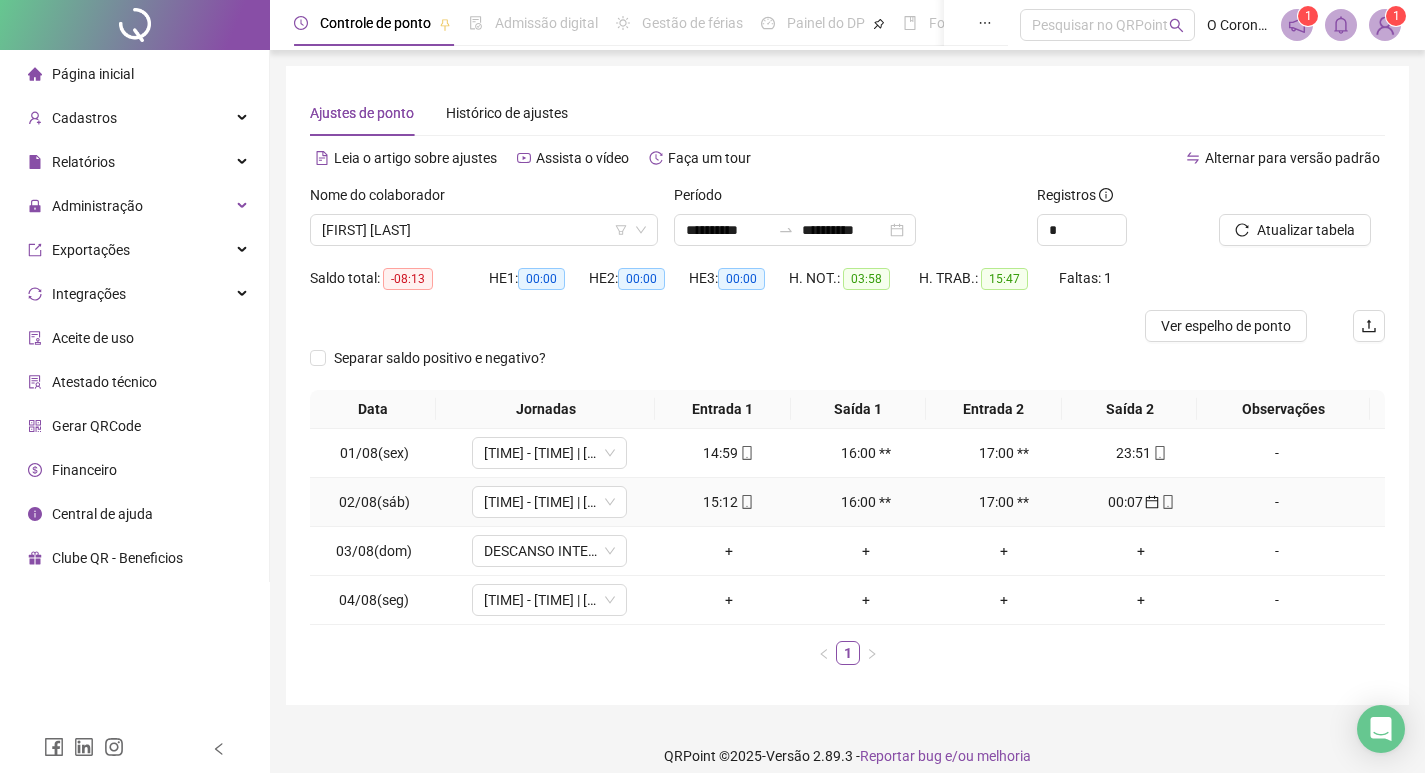 click 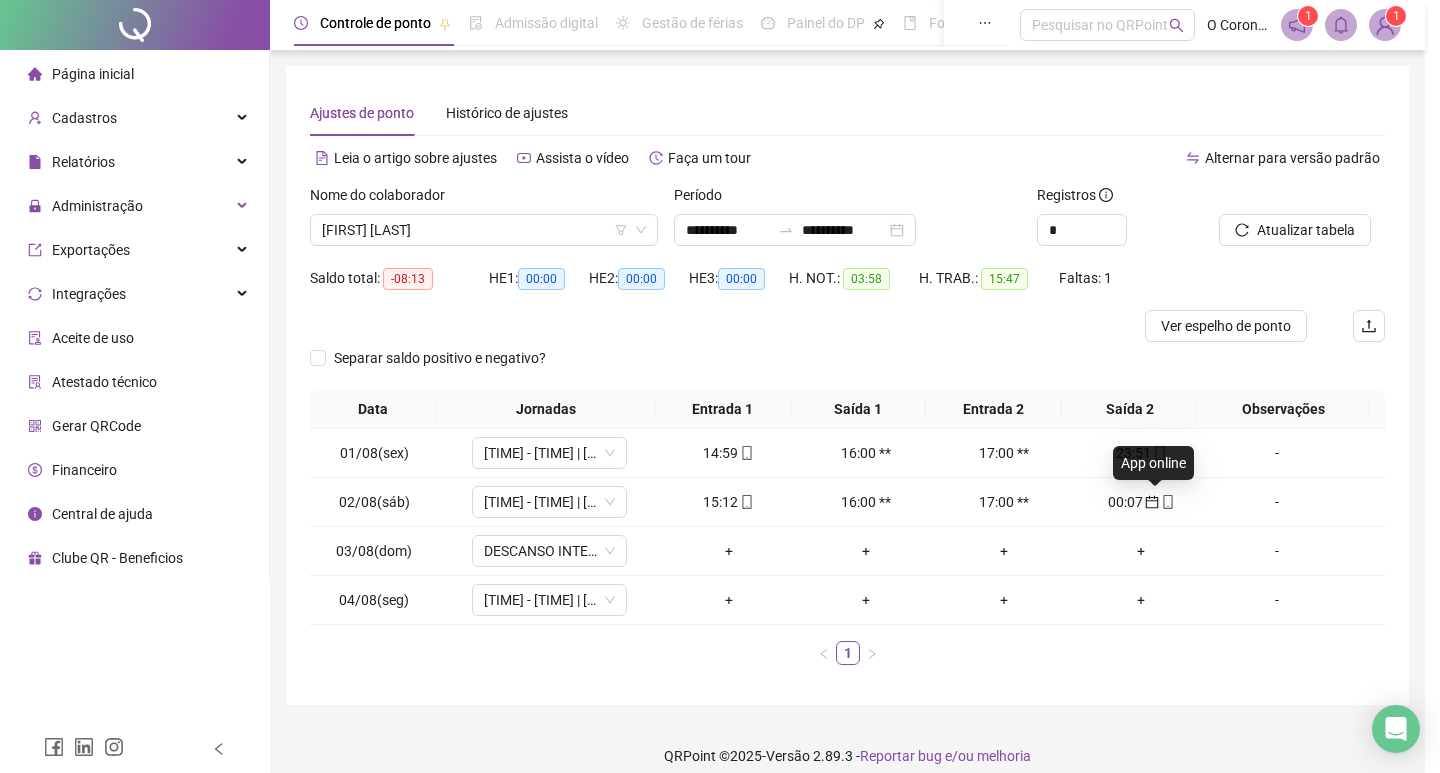 type on "**********" 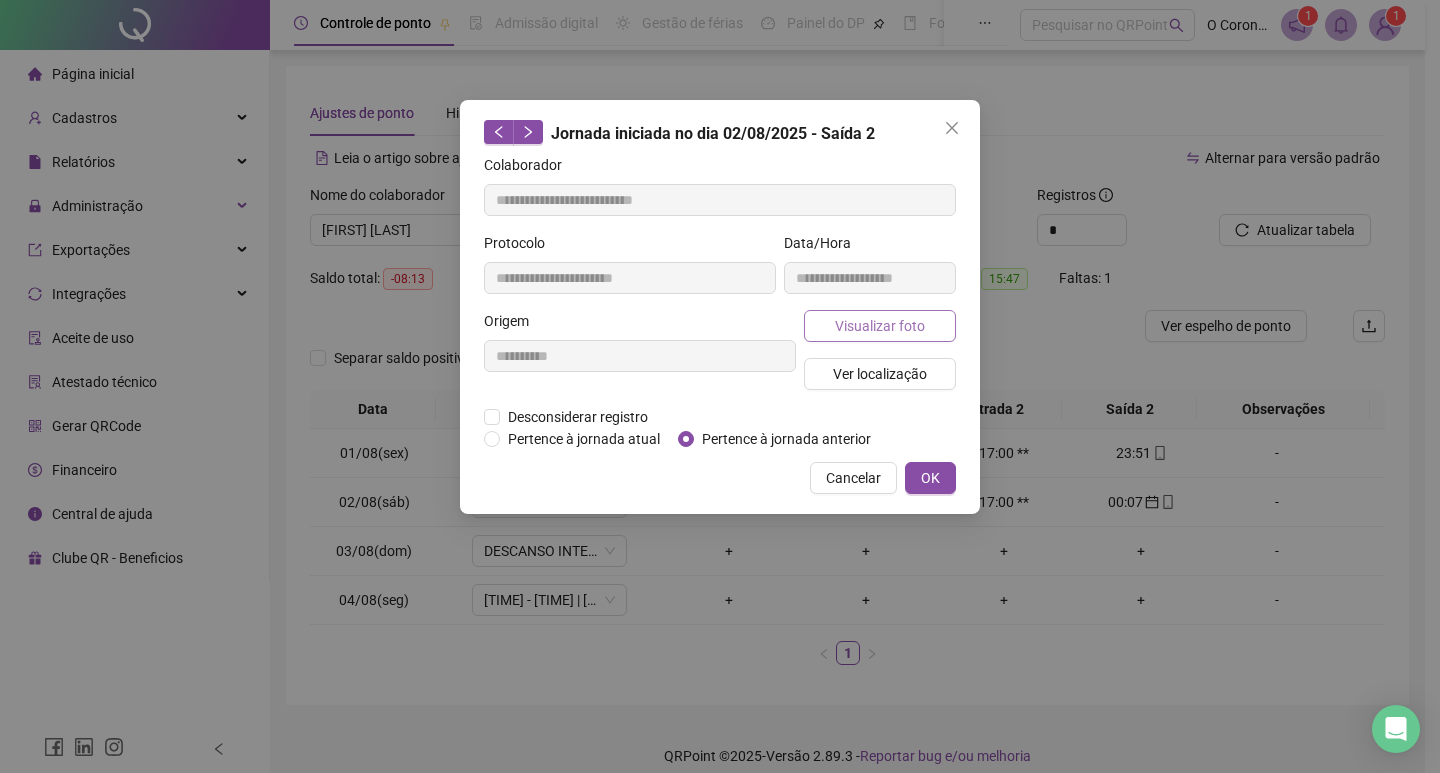 click on "Visualizar foto" at bounding box center (880, 326) 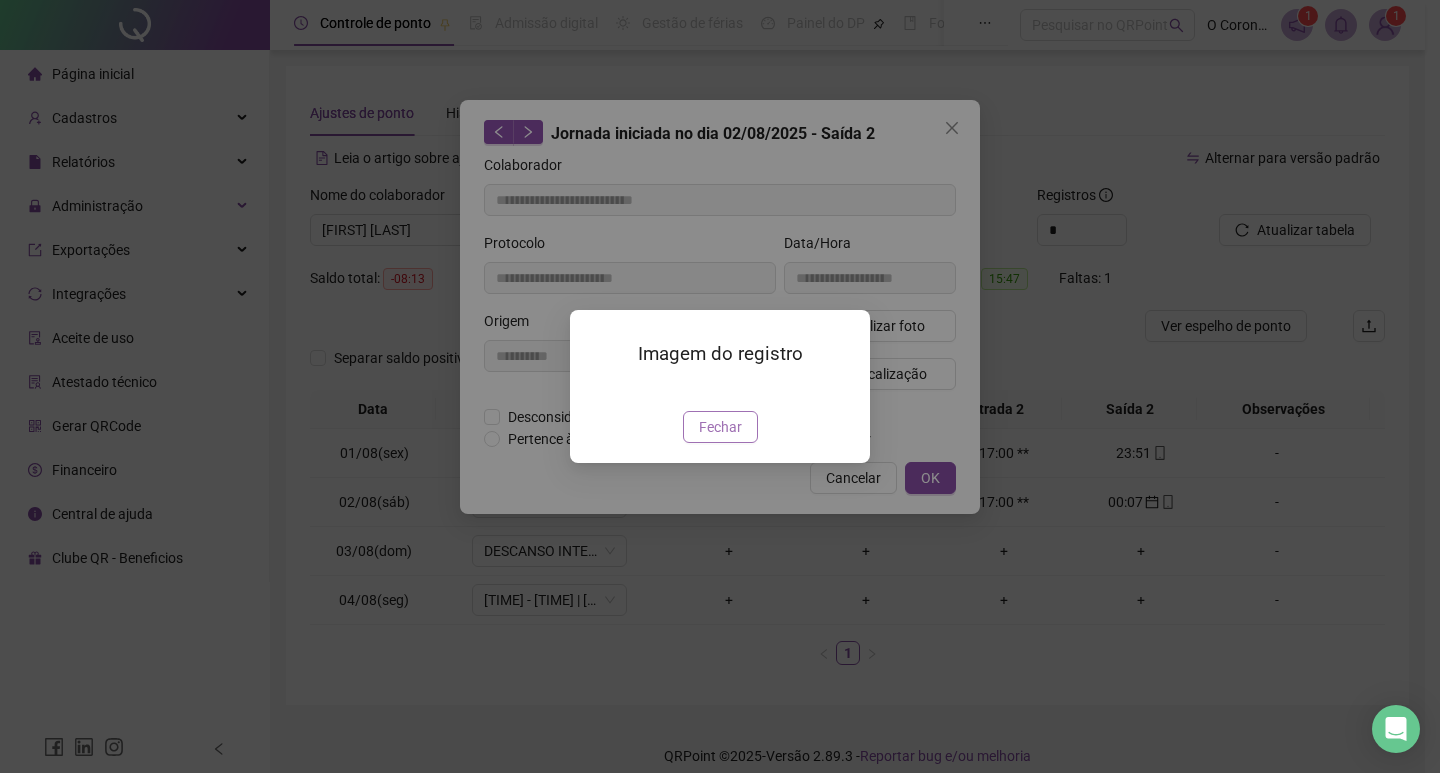 click on "Fechar" at bounding box center [720, 427] 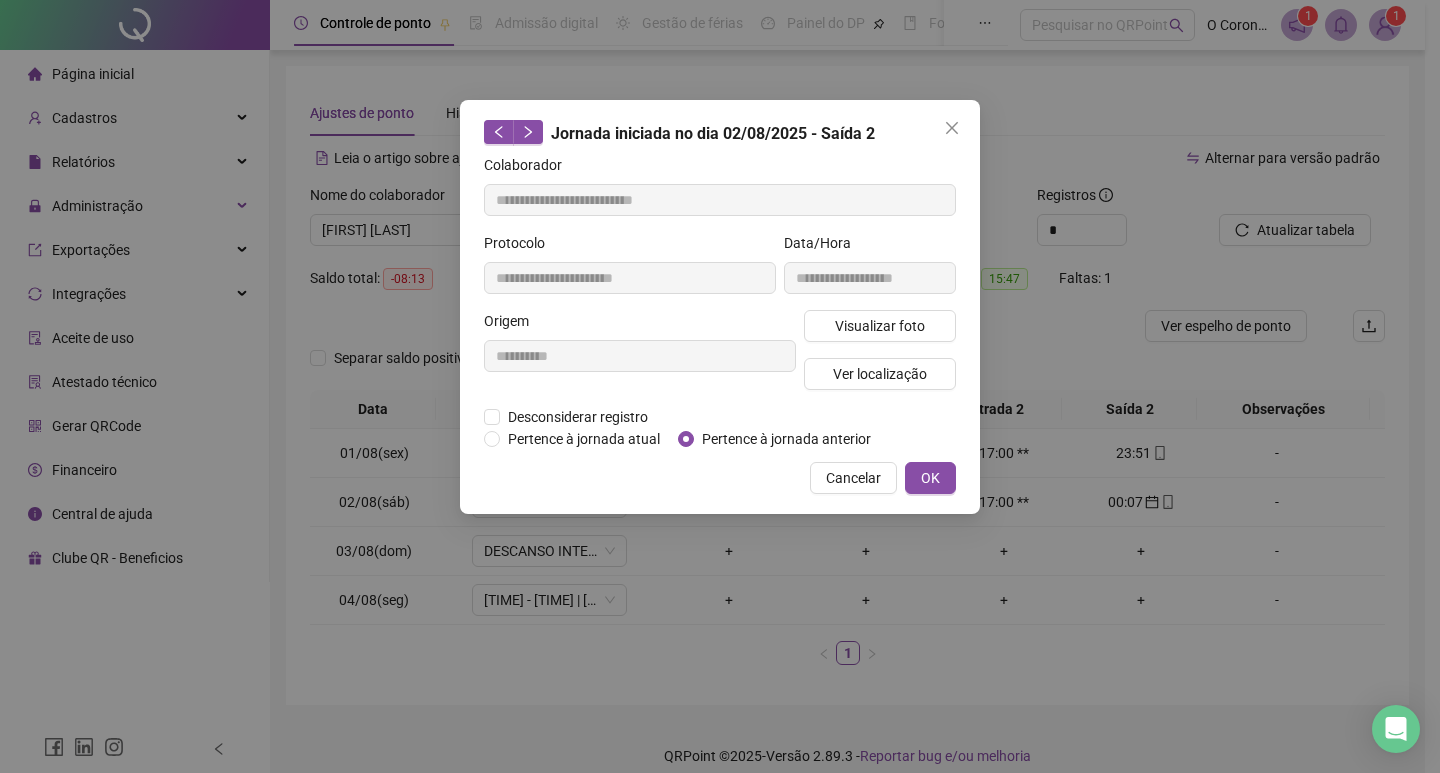 click on "Cancelar" at bounding box center (853, 478) 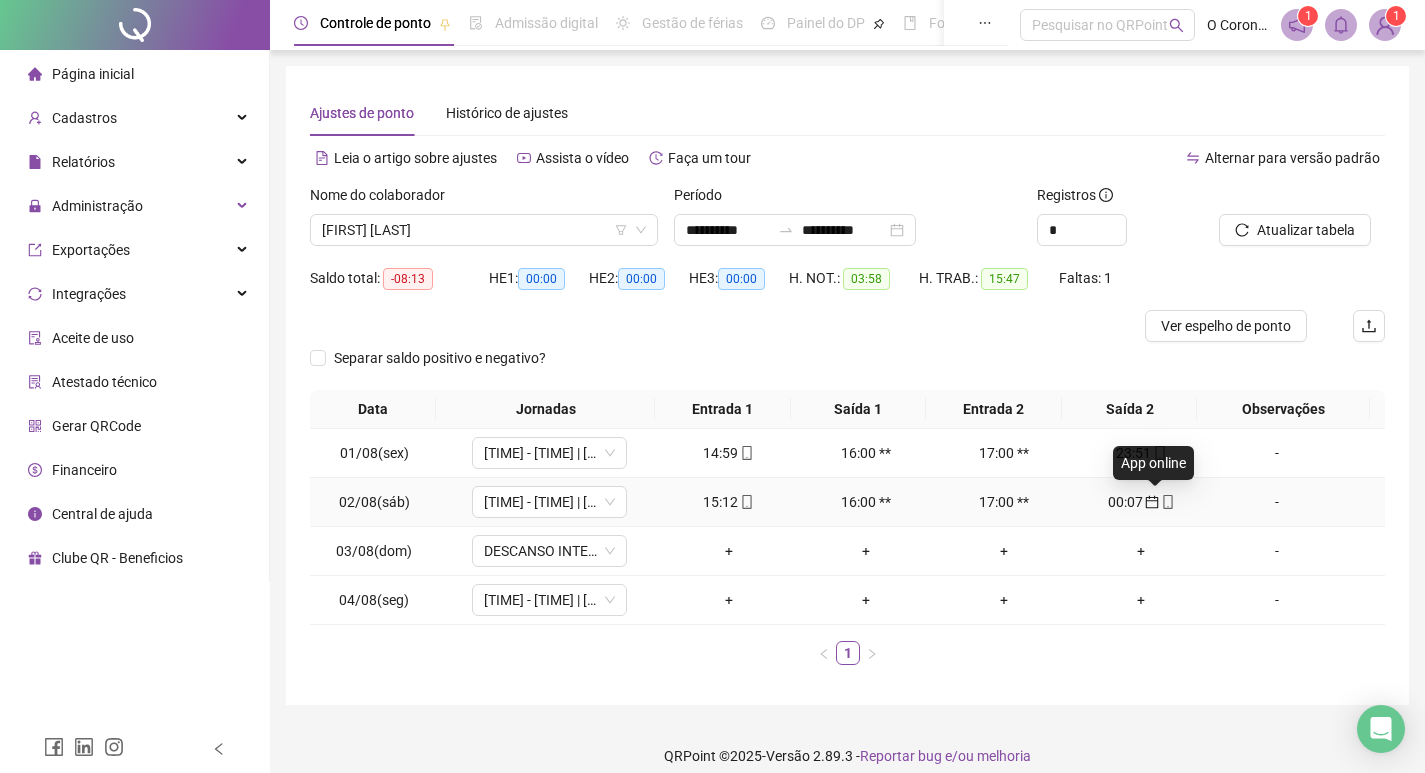 click 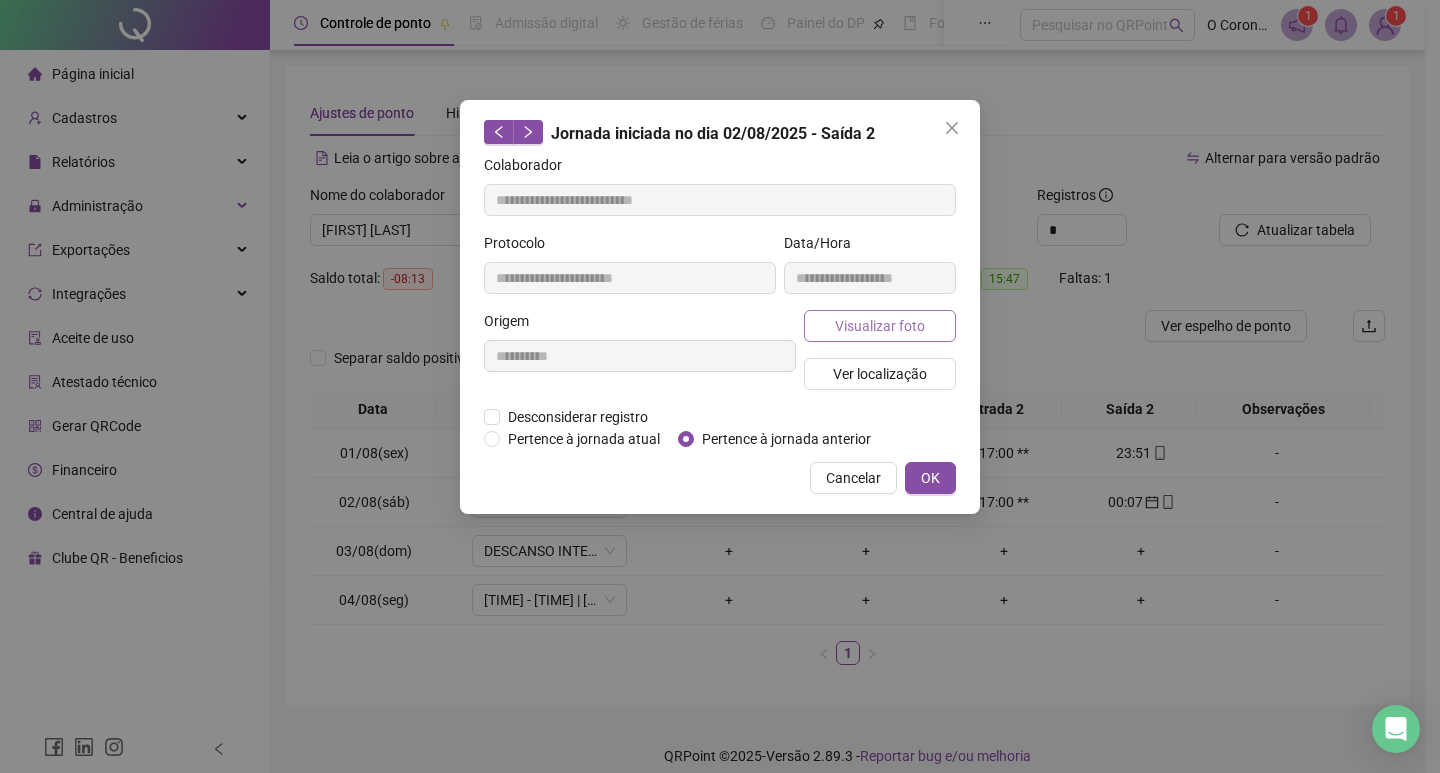 click on "Visualizar foto" at bounding box center (880, 326) 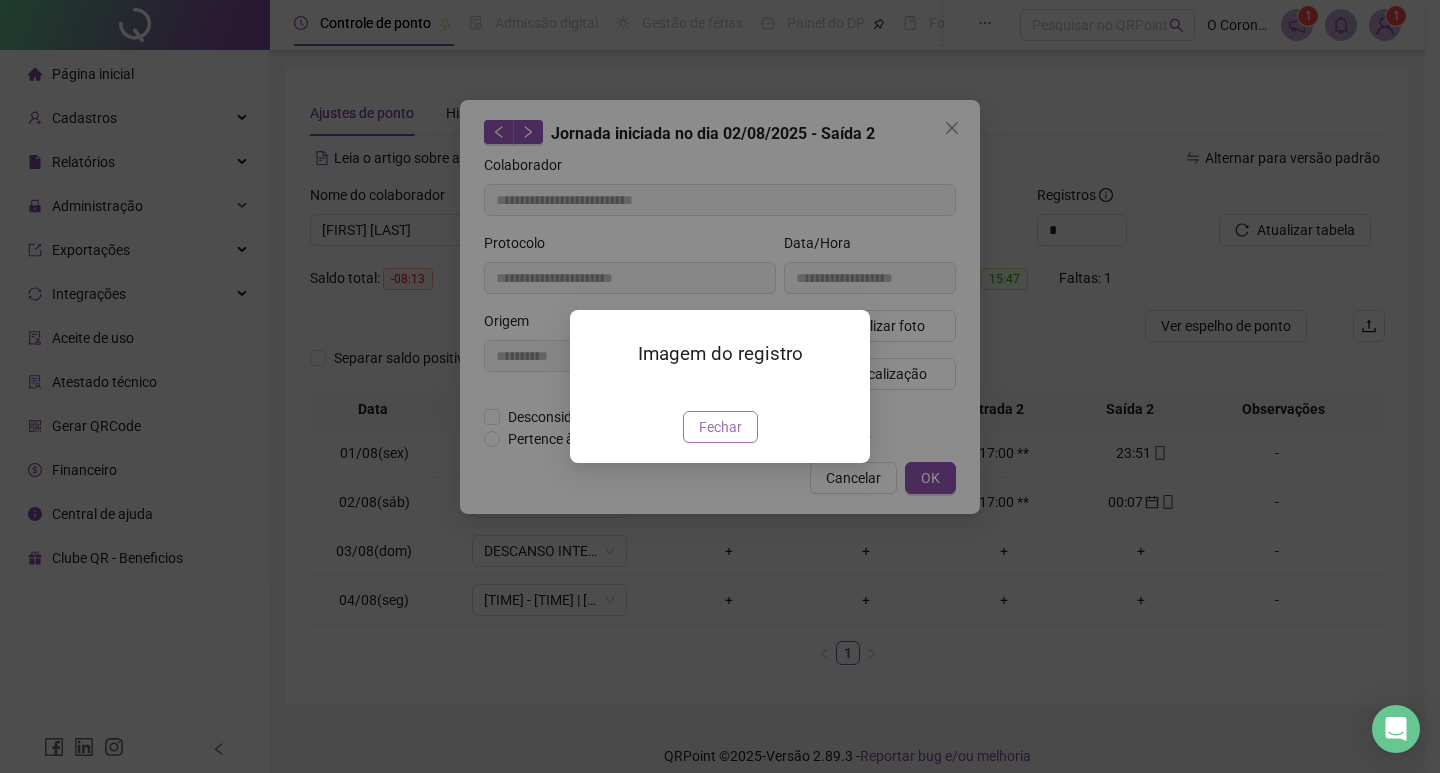 click on "Fechar" at bounding box center [720, 427] 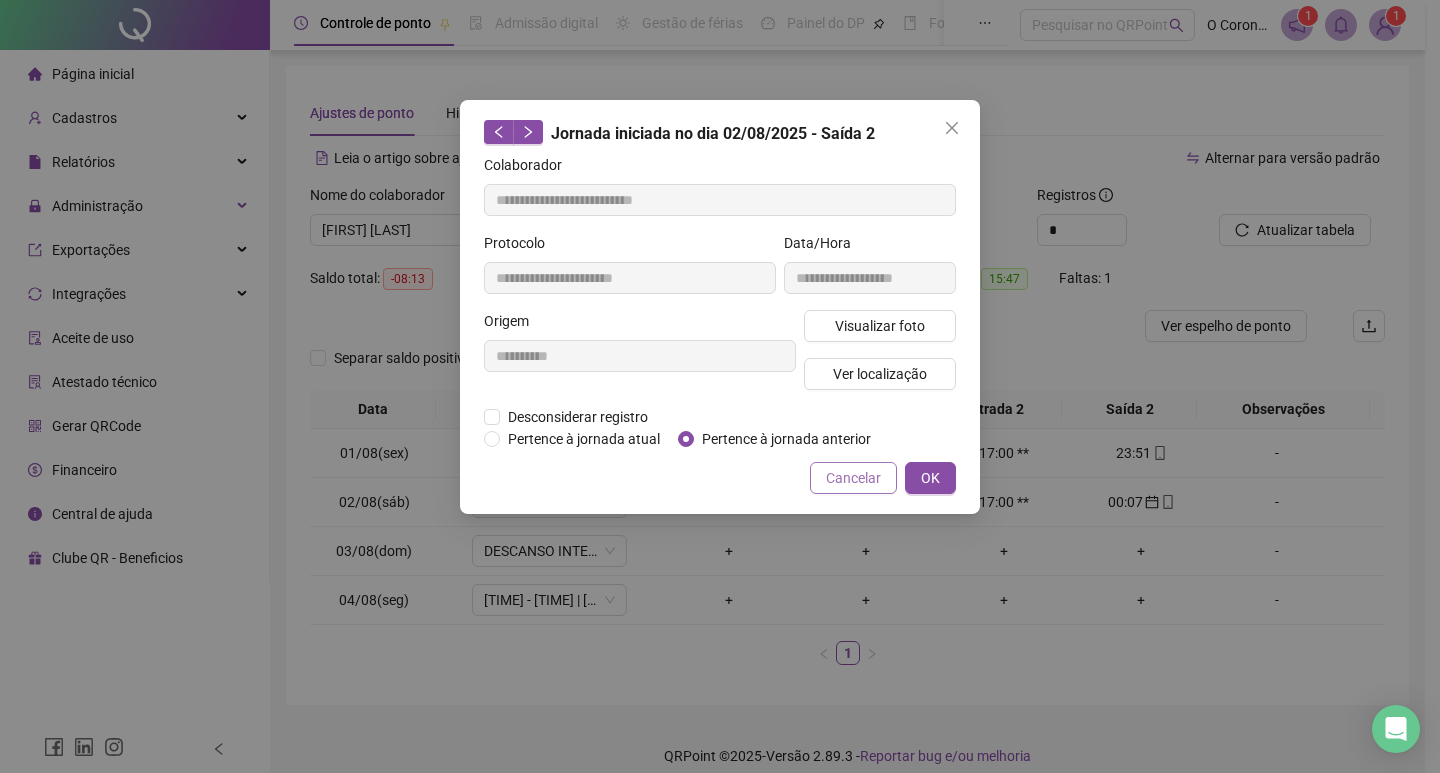 click on "Cancelar" at bounding box center [853, 478] 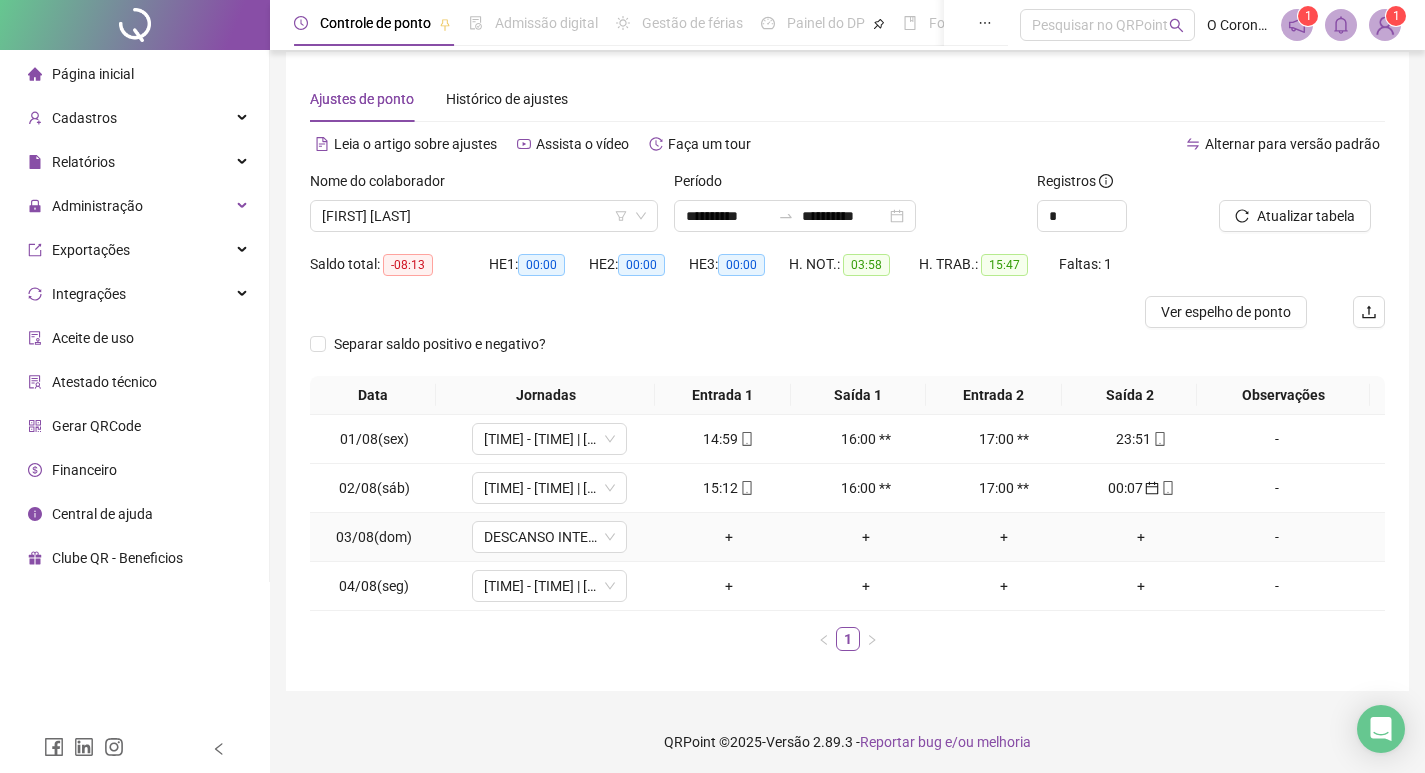 scroll, scrollTop: 18, scrollLeft: 0, axis: vertical 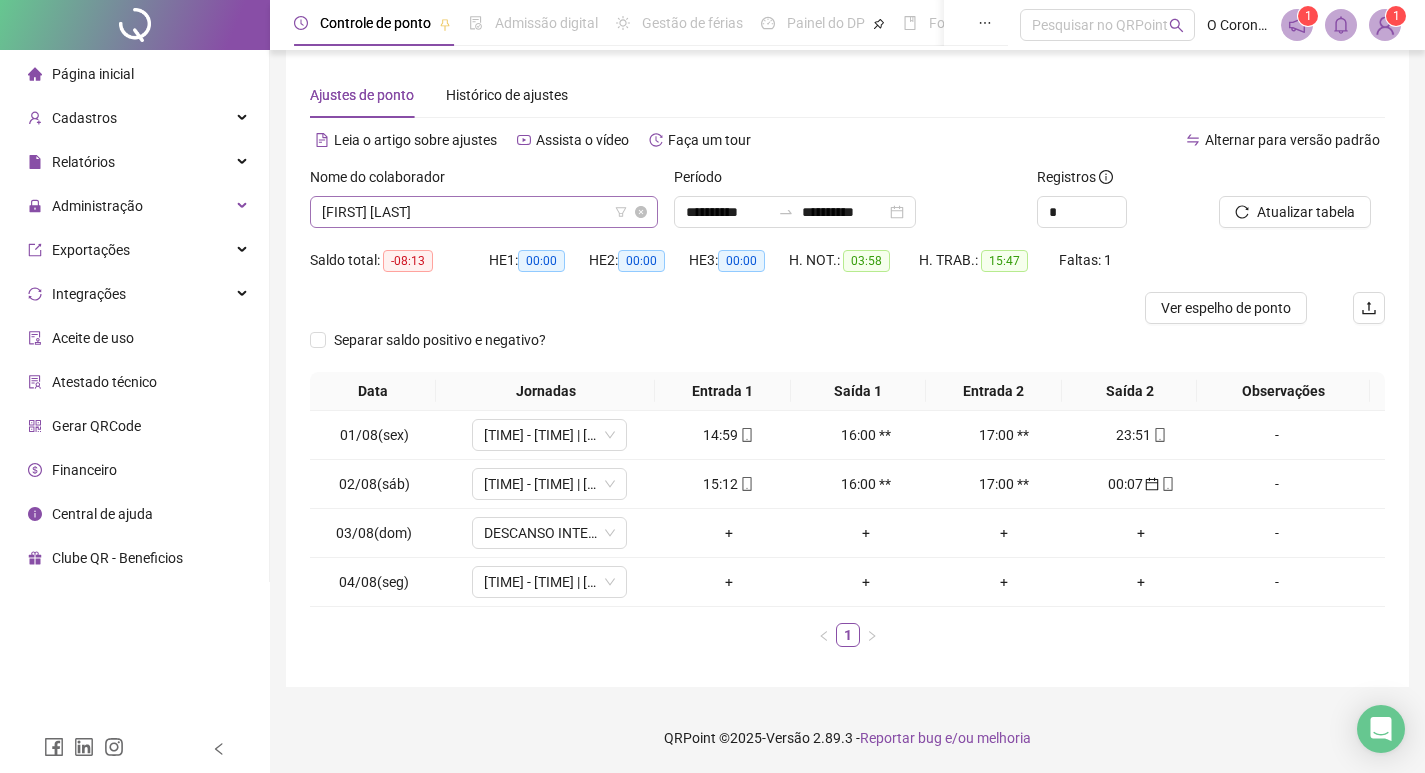 click on "[FIRST] [LAST] [LAST]" at bounding box center (484, 212) 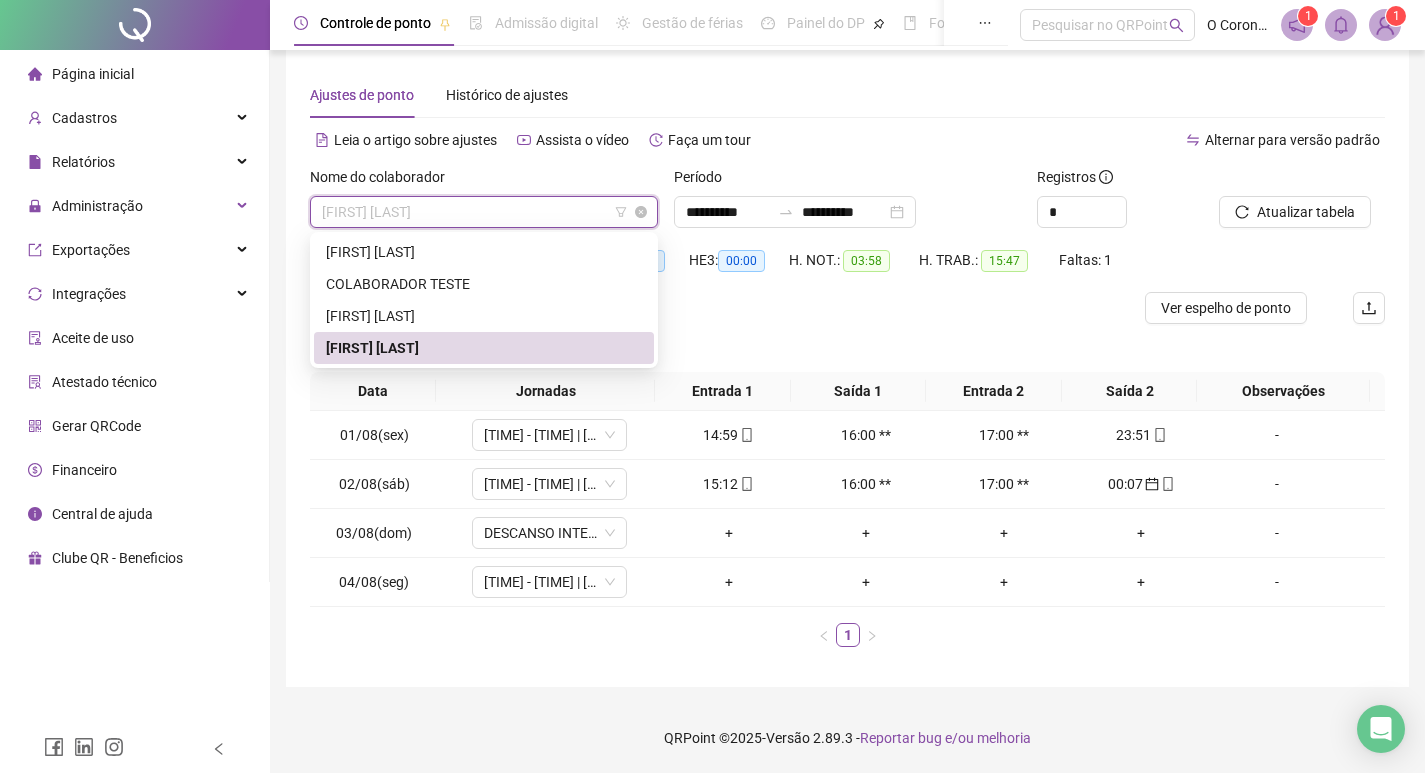 click on "[FIRST] [LAST] [LAST]" at bounding box center [484, 212] 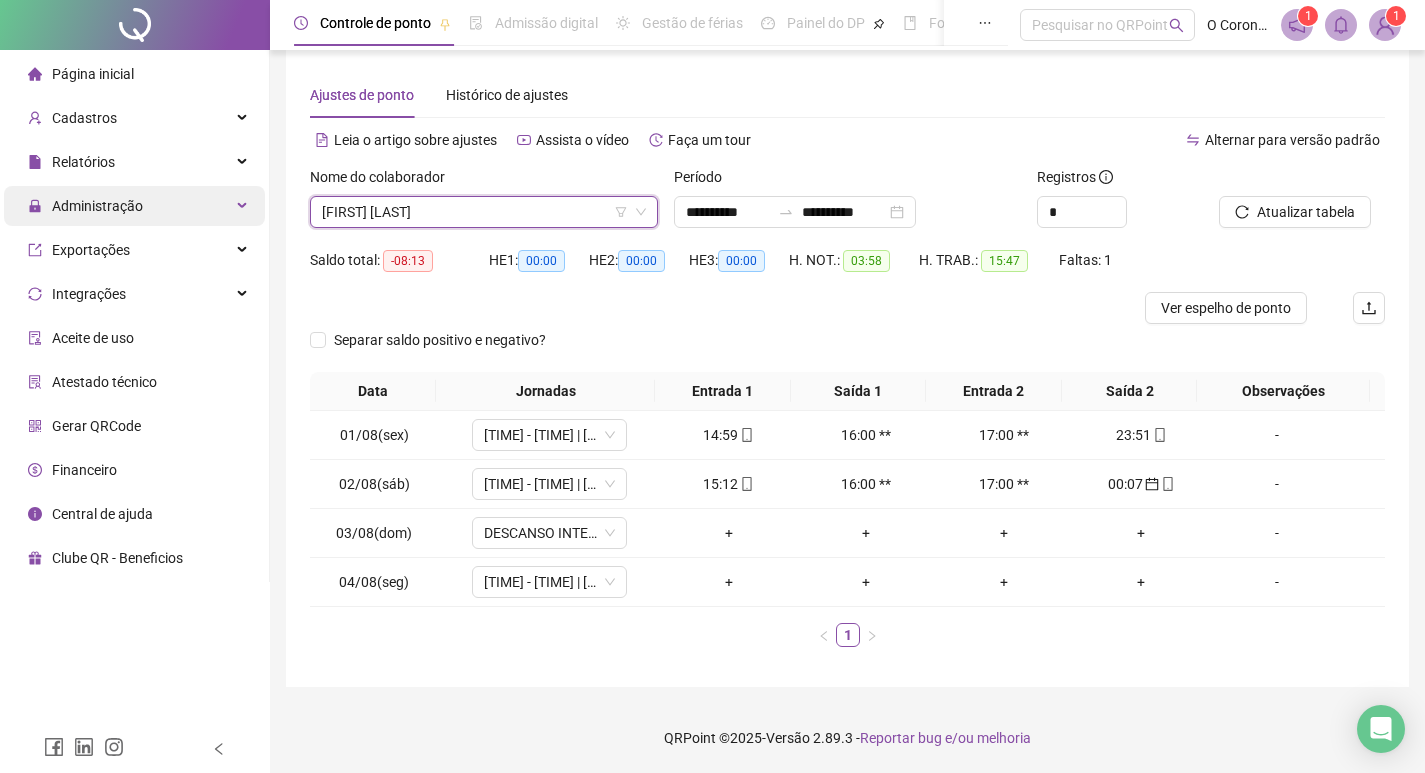 click on "Administração" at bounding box center [97, 206] 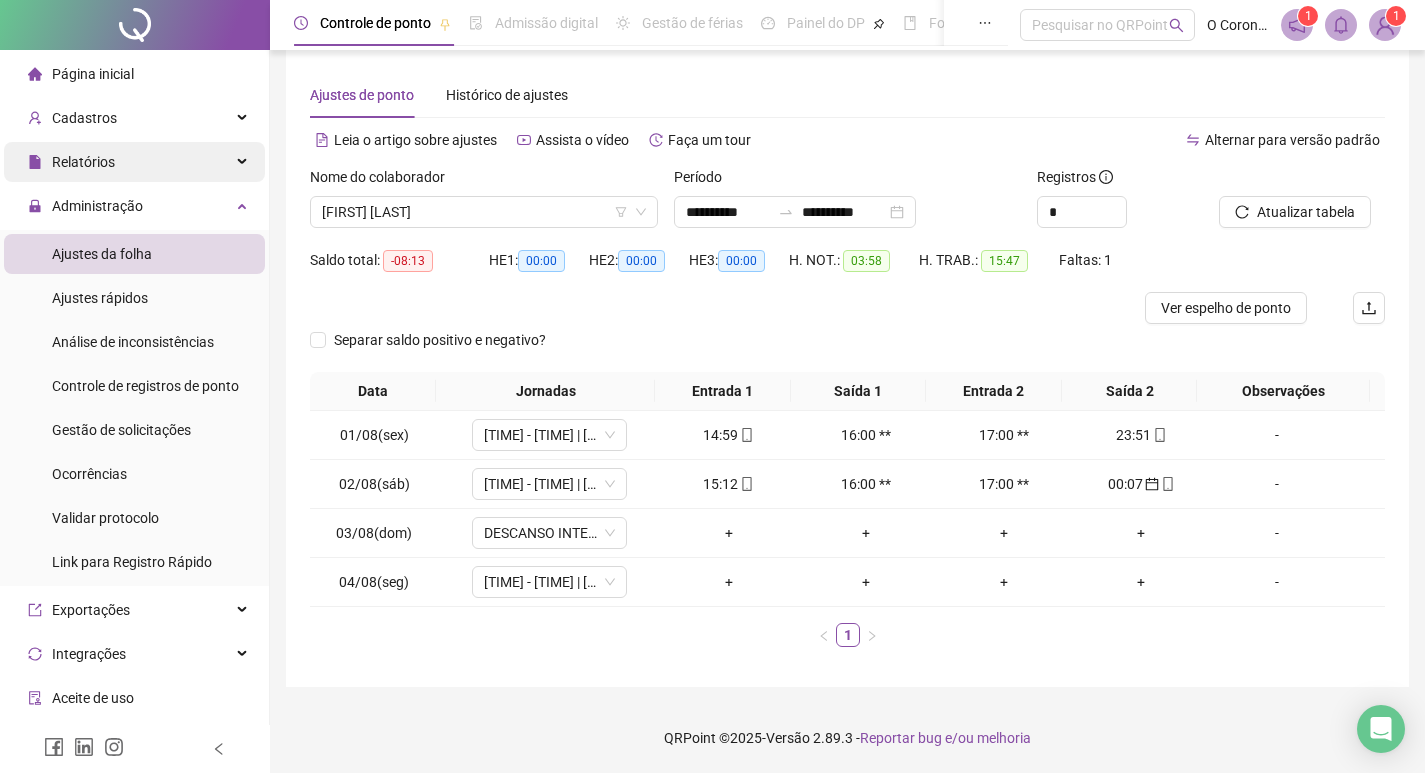 click on "Relatórios" at bounding box center [83, 162] 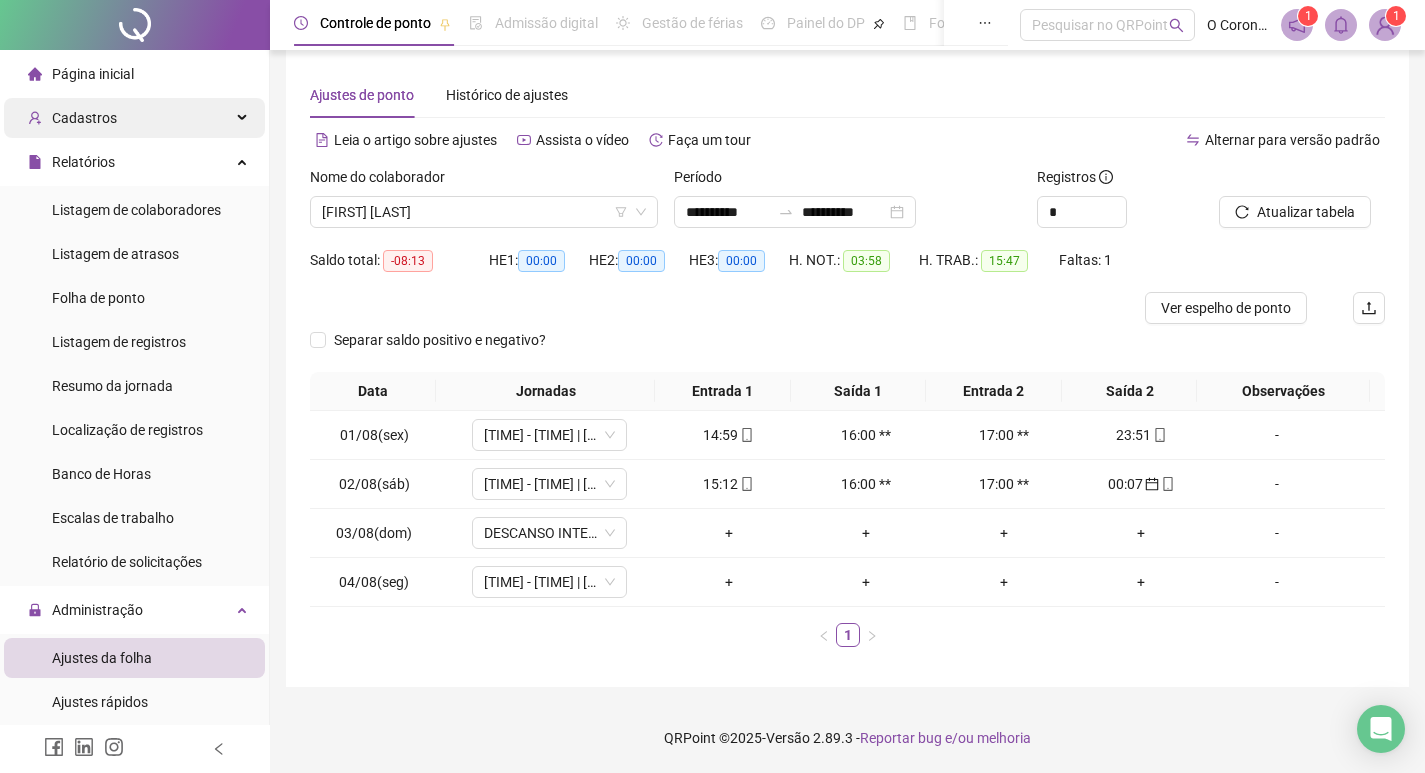 click on "Cadastros" at bounding box center [134, 118] 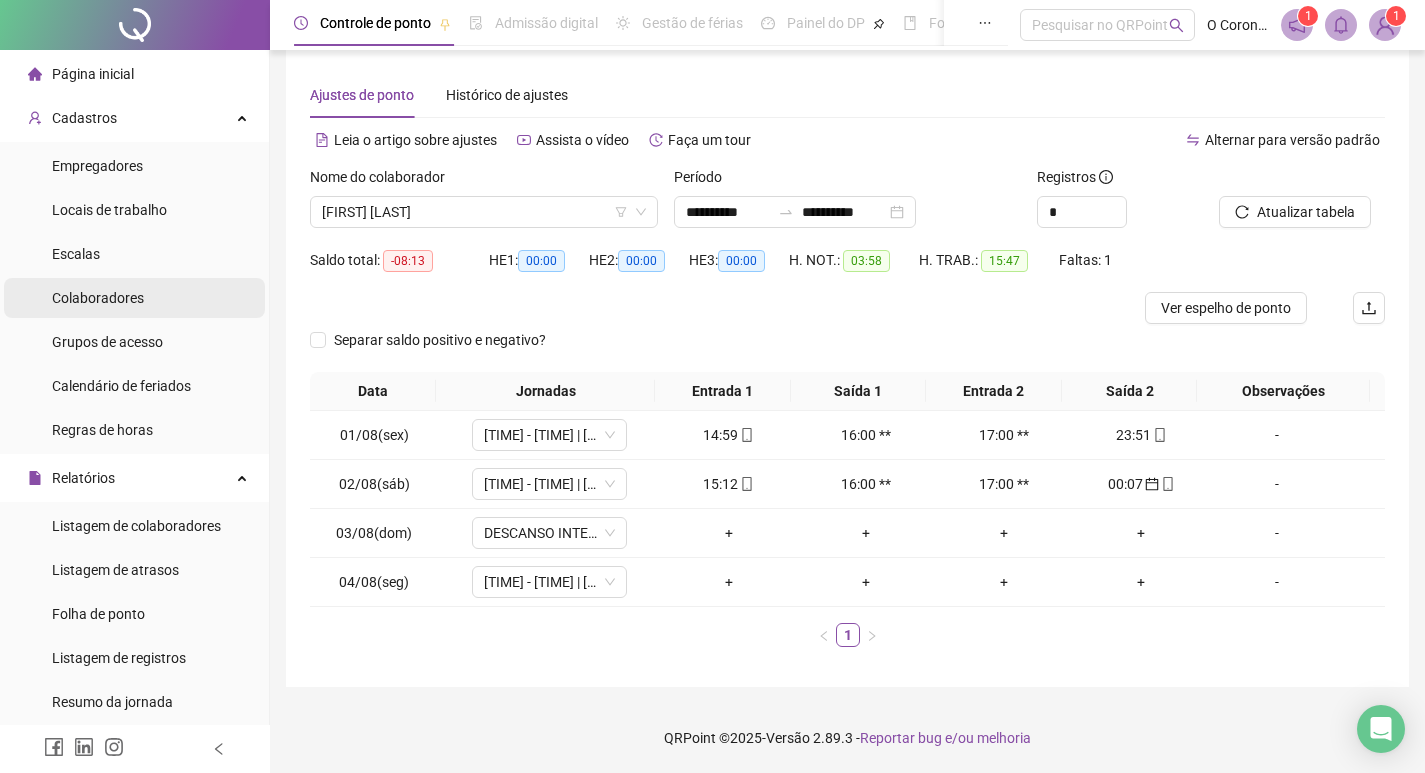 click on "Colaboradores" at bounding box center (98, 298) 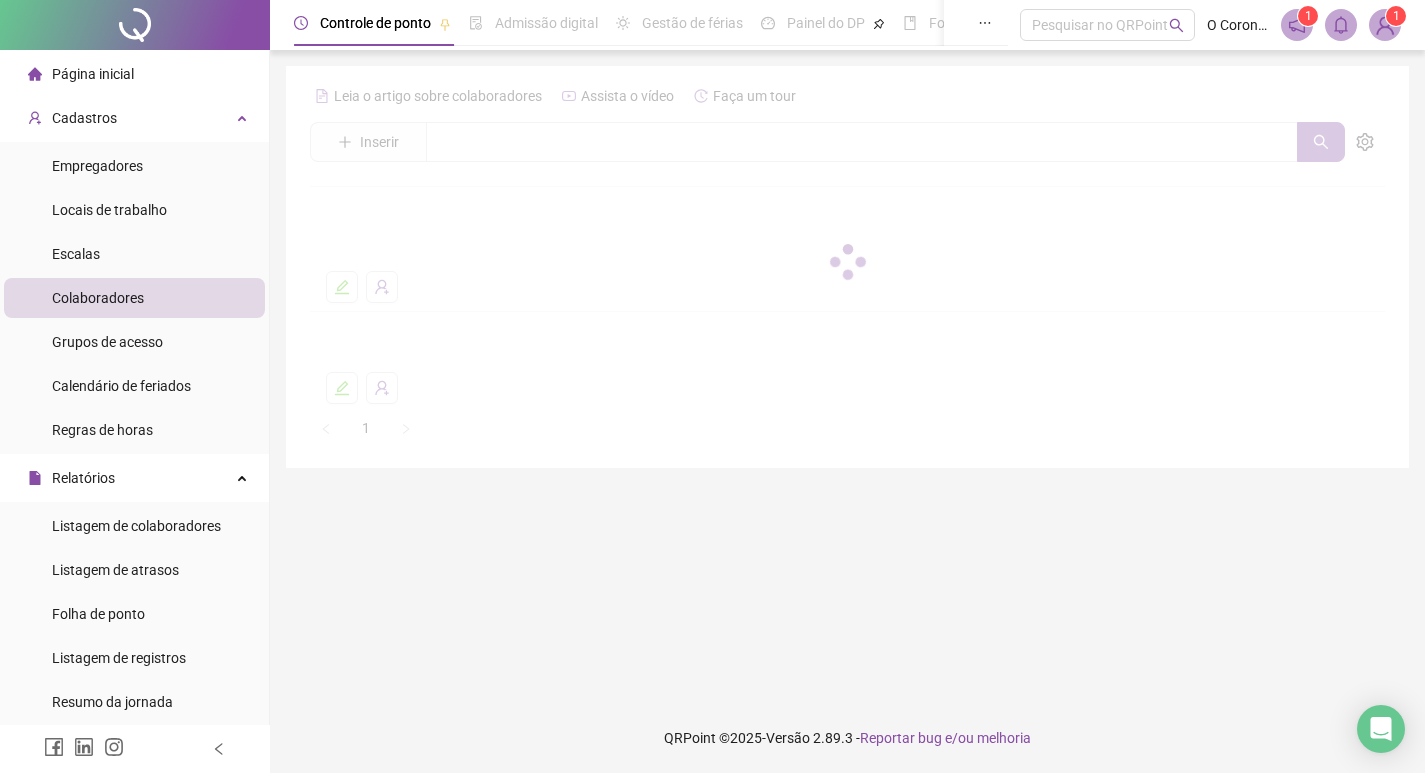 scroll, scrollTop: 0, scrollLeft: 0, axis: both 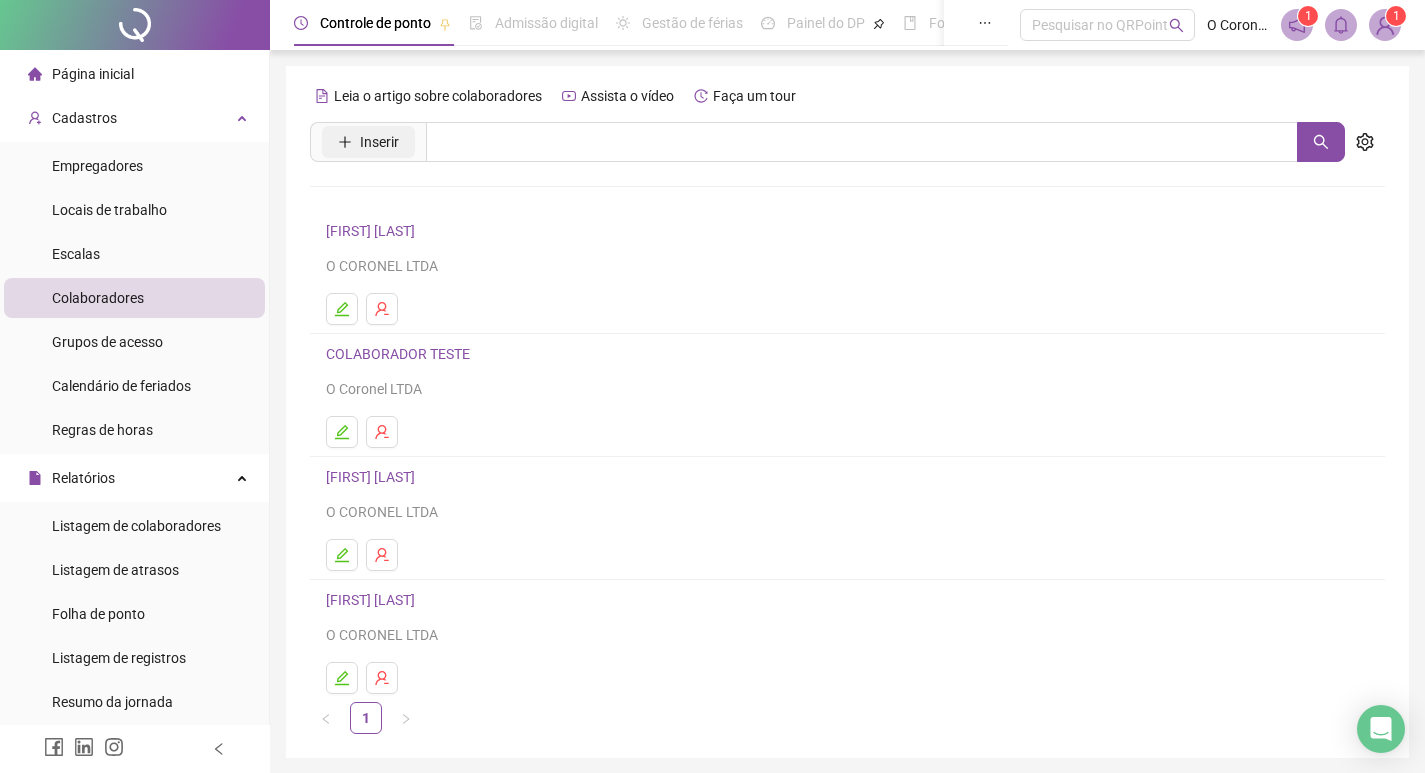 click on "Inserir" at bounding box center (379, 142) 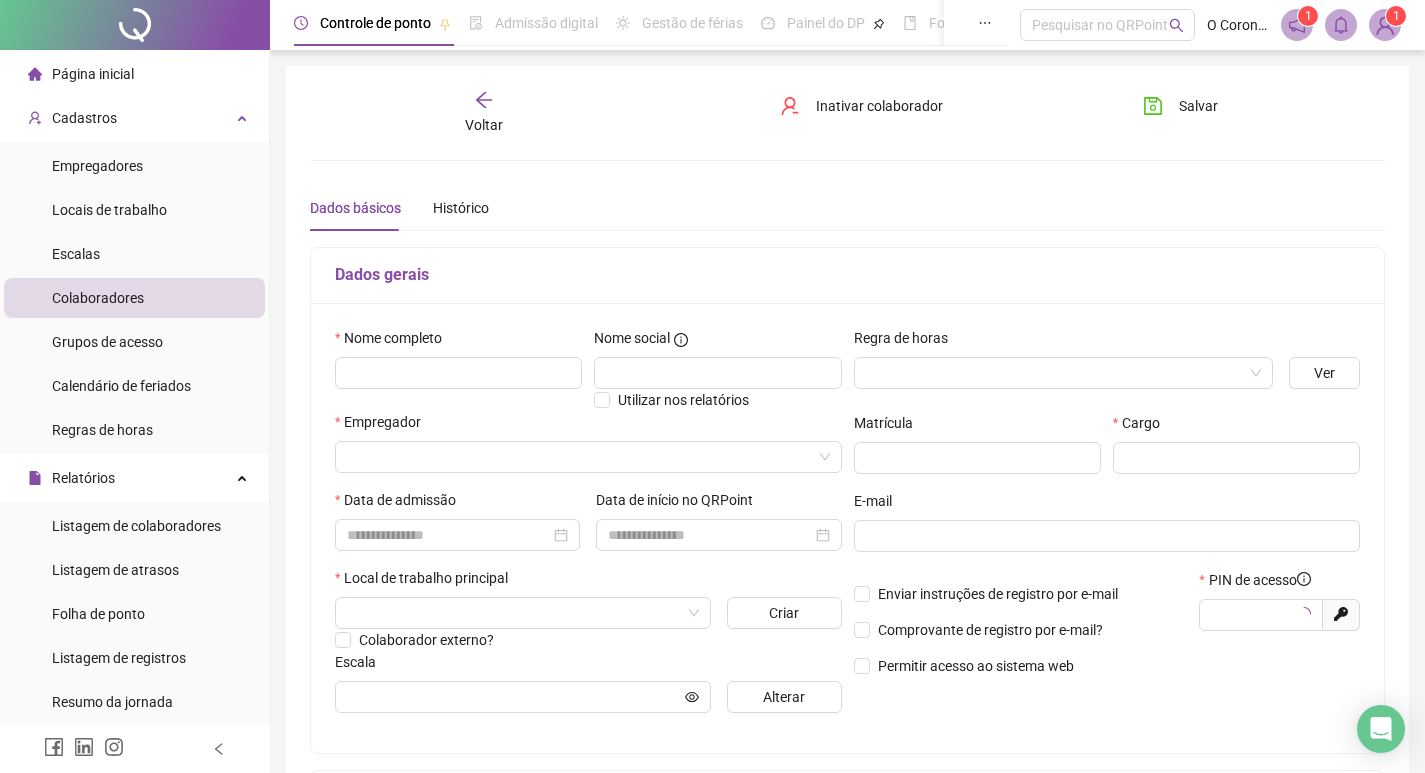 type on "*****" 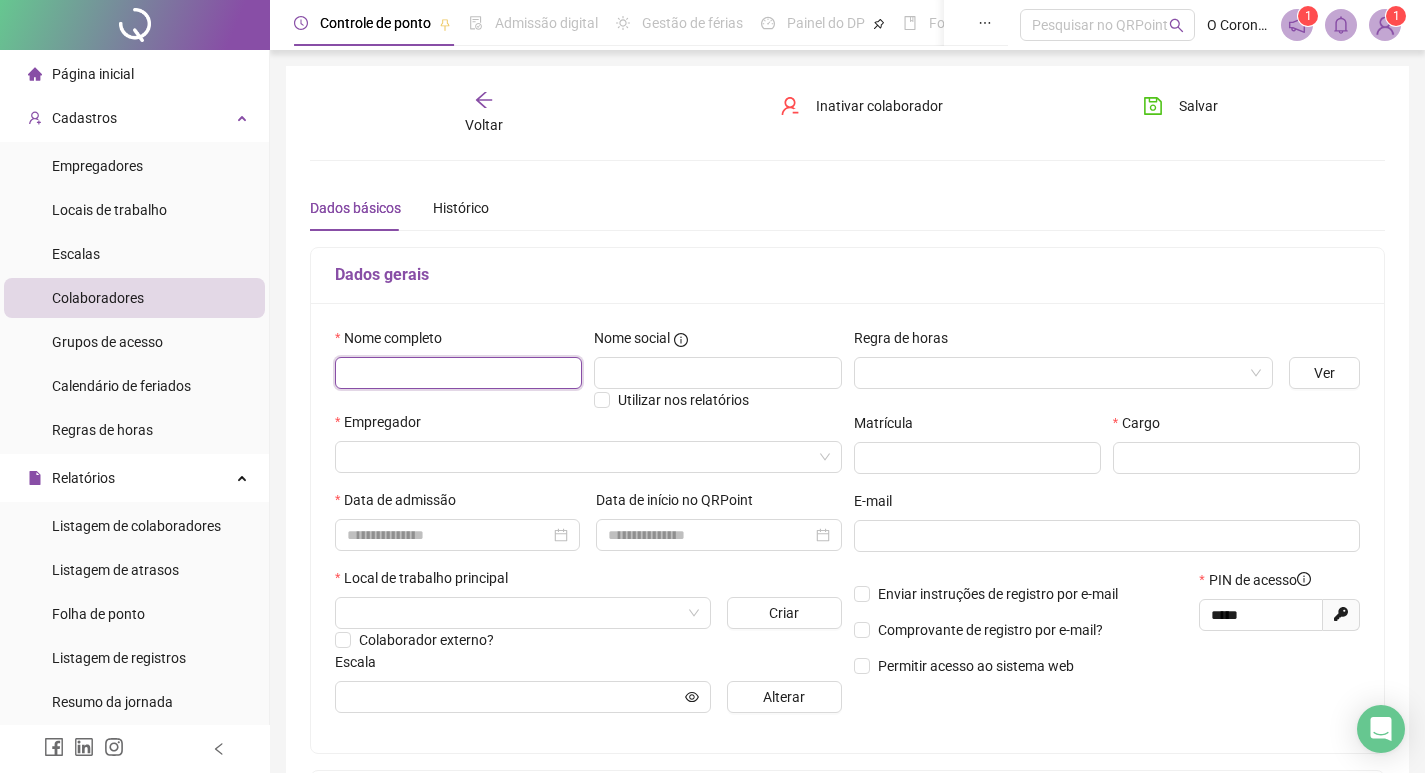 click at bounding box center [458, 373] 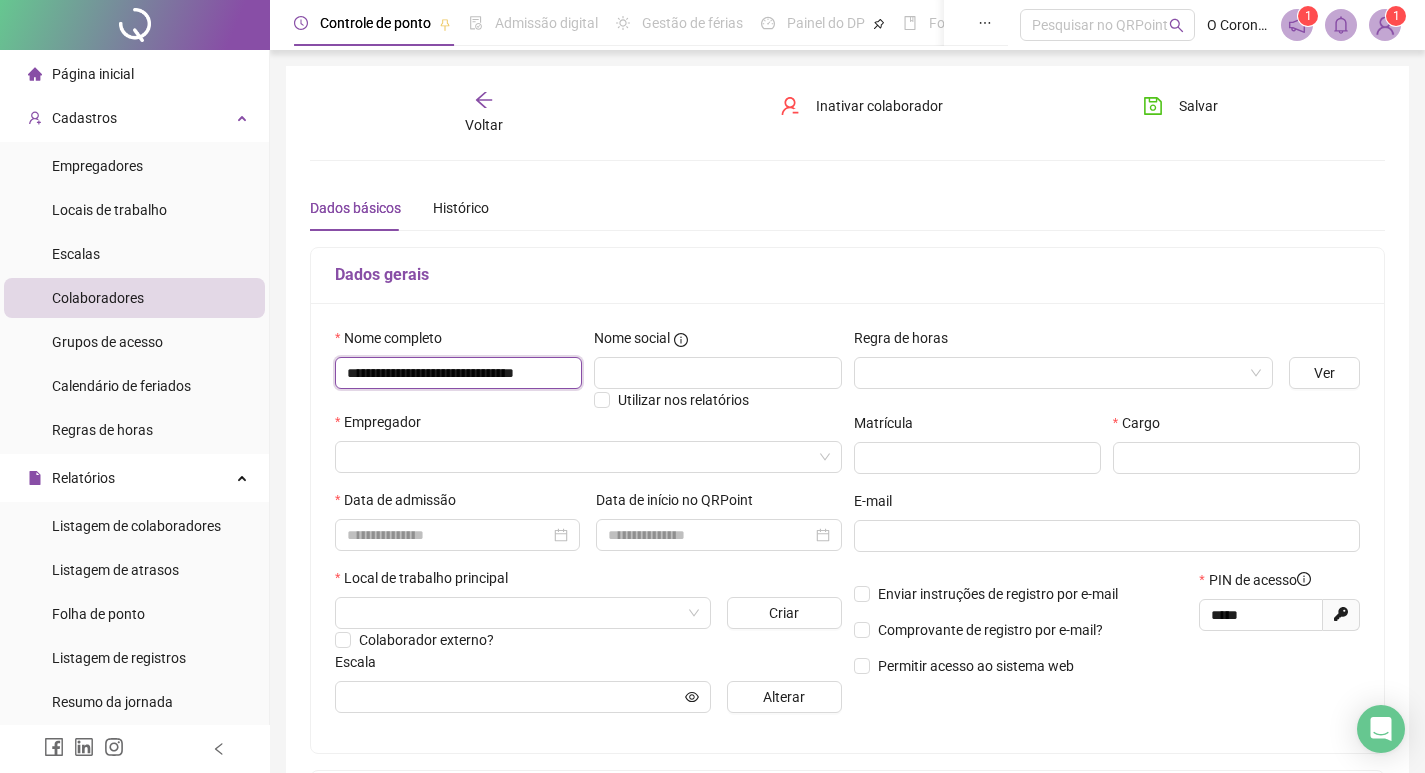 scroll, scrollTop: 0, scrollLeft: 54, axis: horizontal 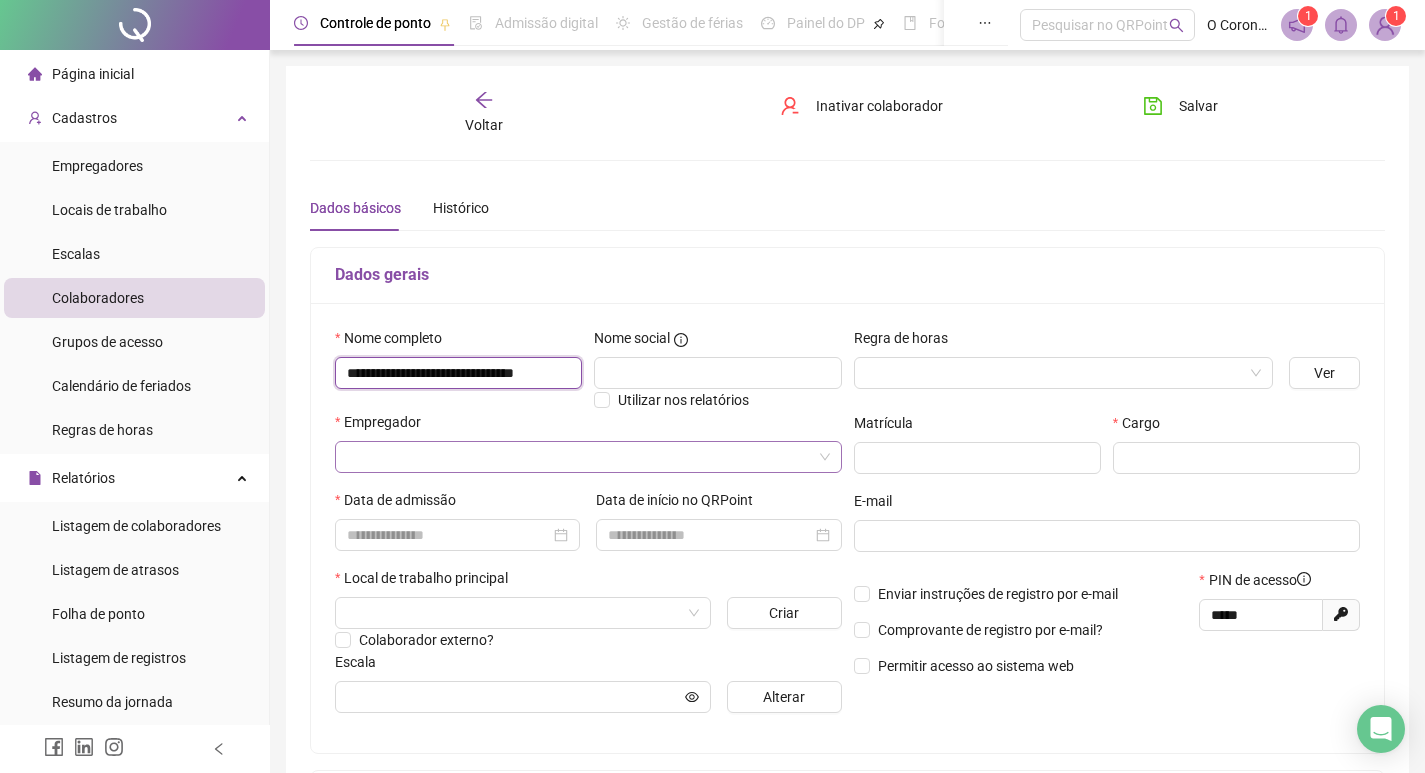 type on "**********" 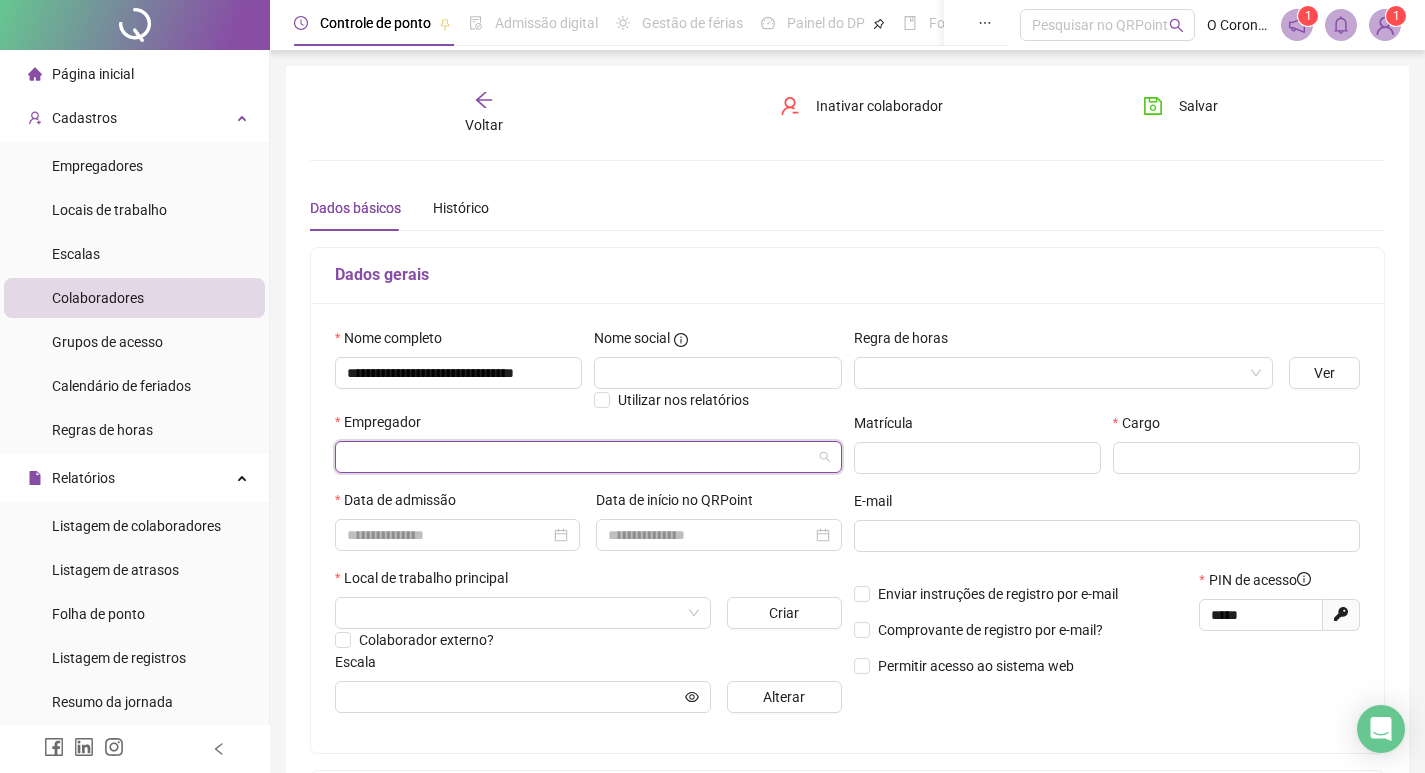 click at bounding box center (579, 457) 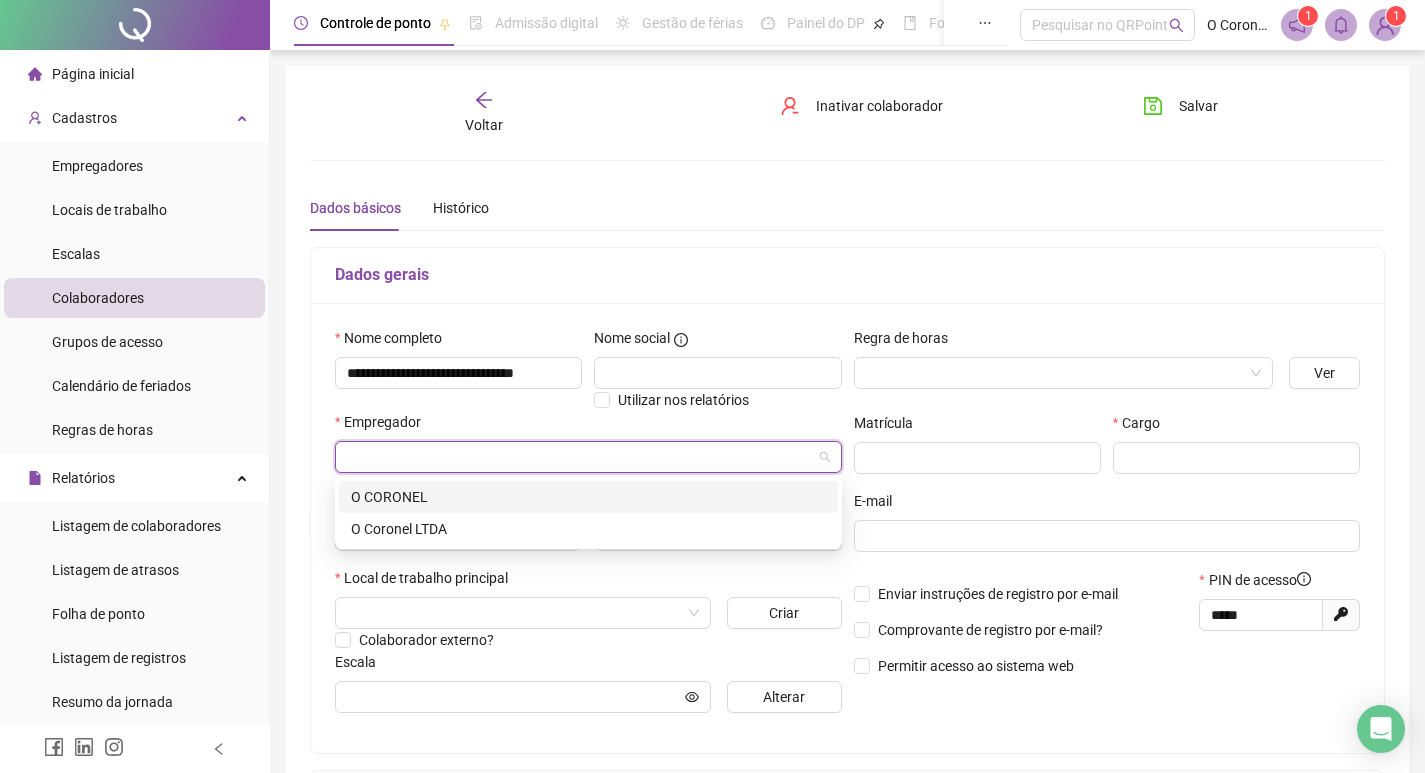 click on "O CORONEL" at bounding box center [588, 497] 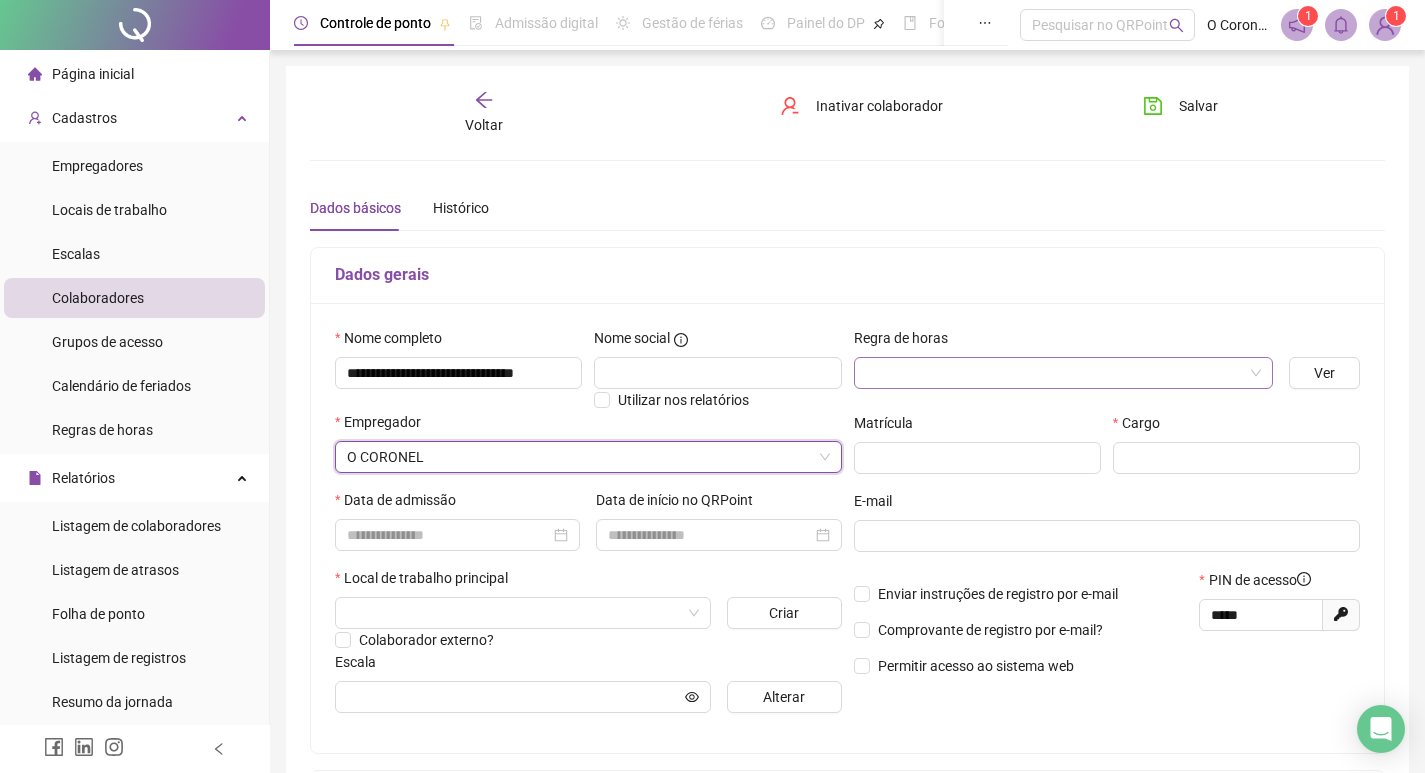 click at bounding box center [1054, 373] 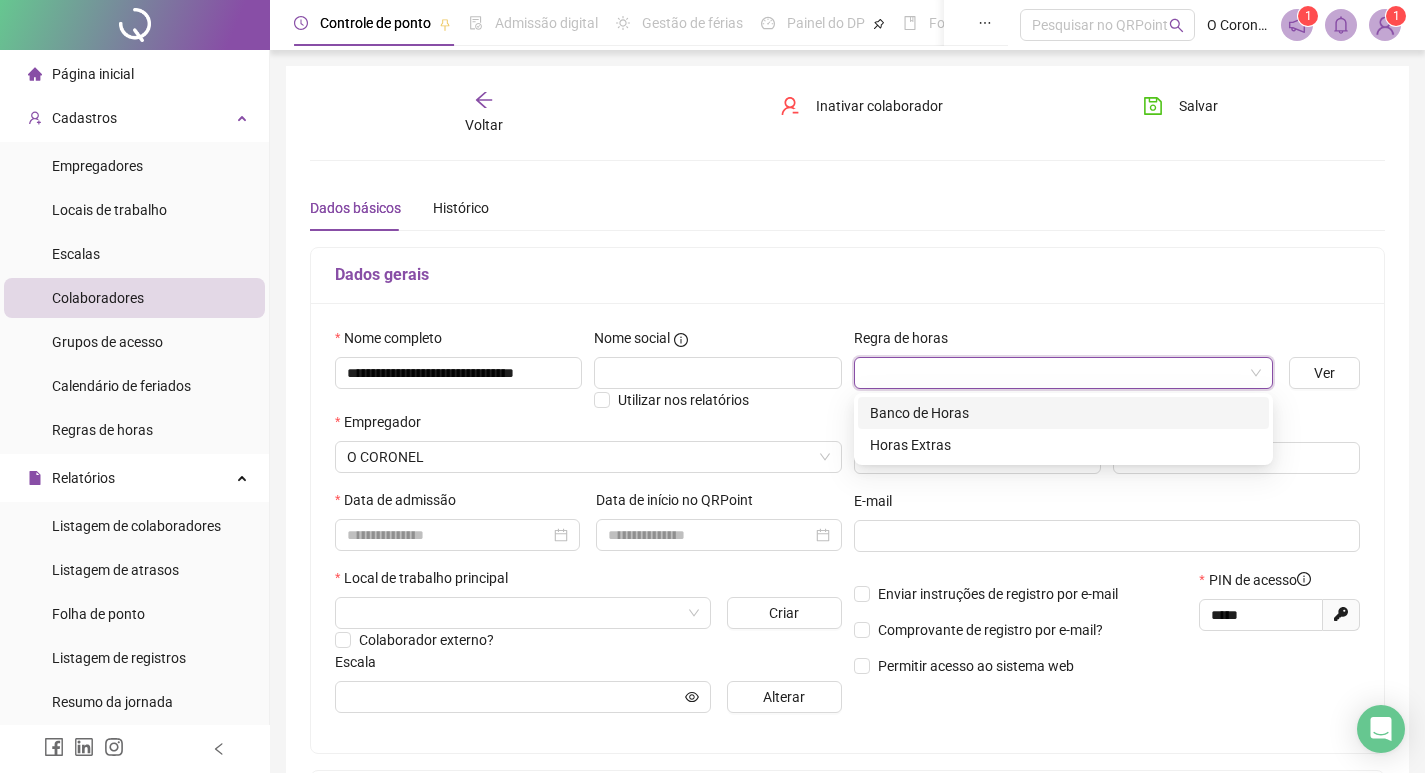 drag, startPoint x: 1012, startPoint y: 410, endPoint x: 1028, endPoint y: 298, distance: 113.137085 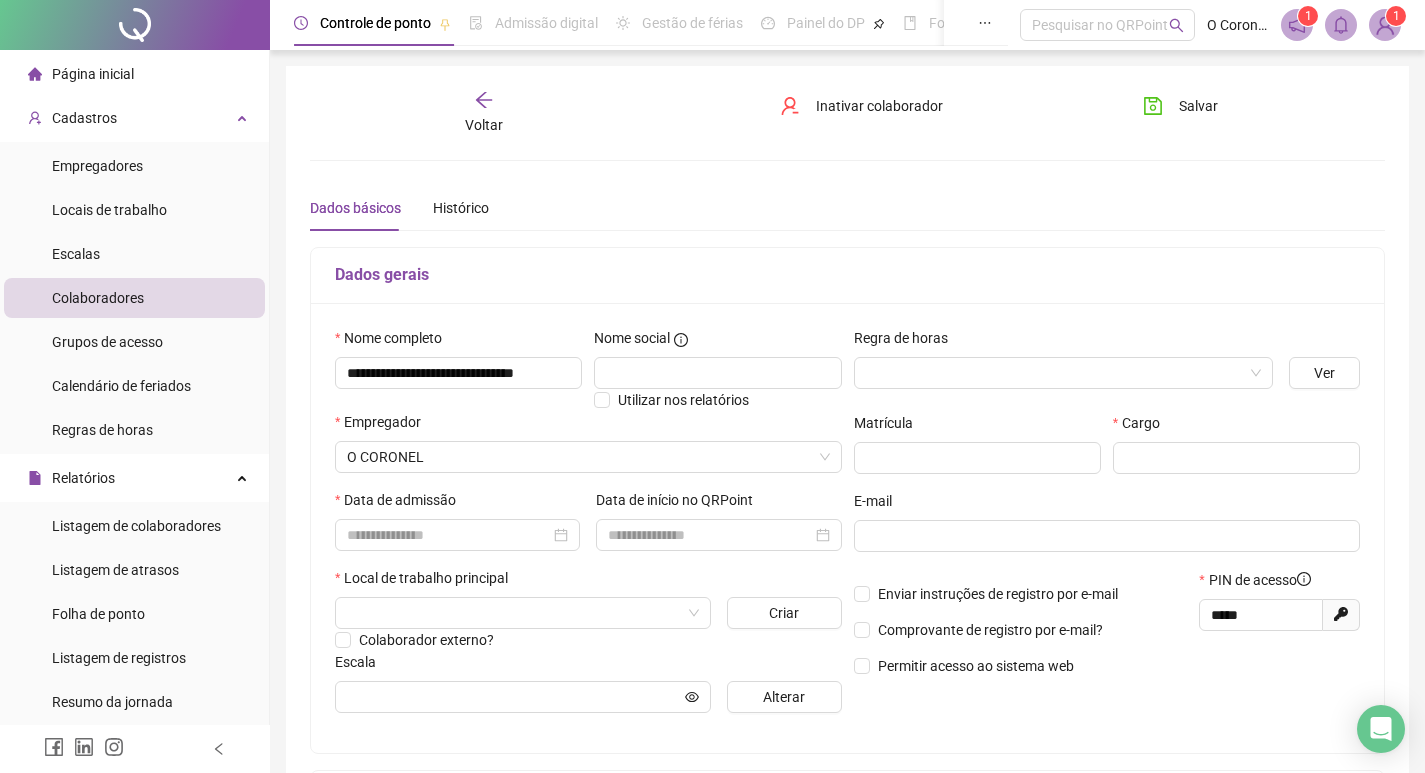 click on "Dados gerais" at bounding box center (847, 276) 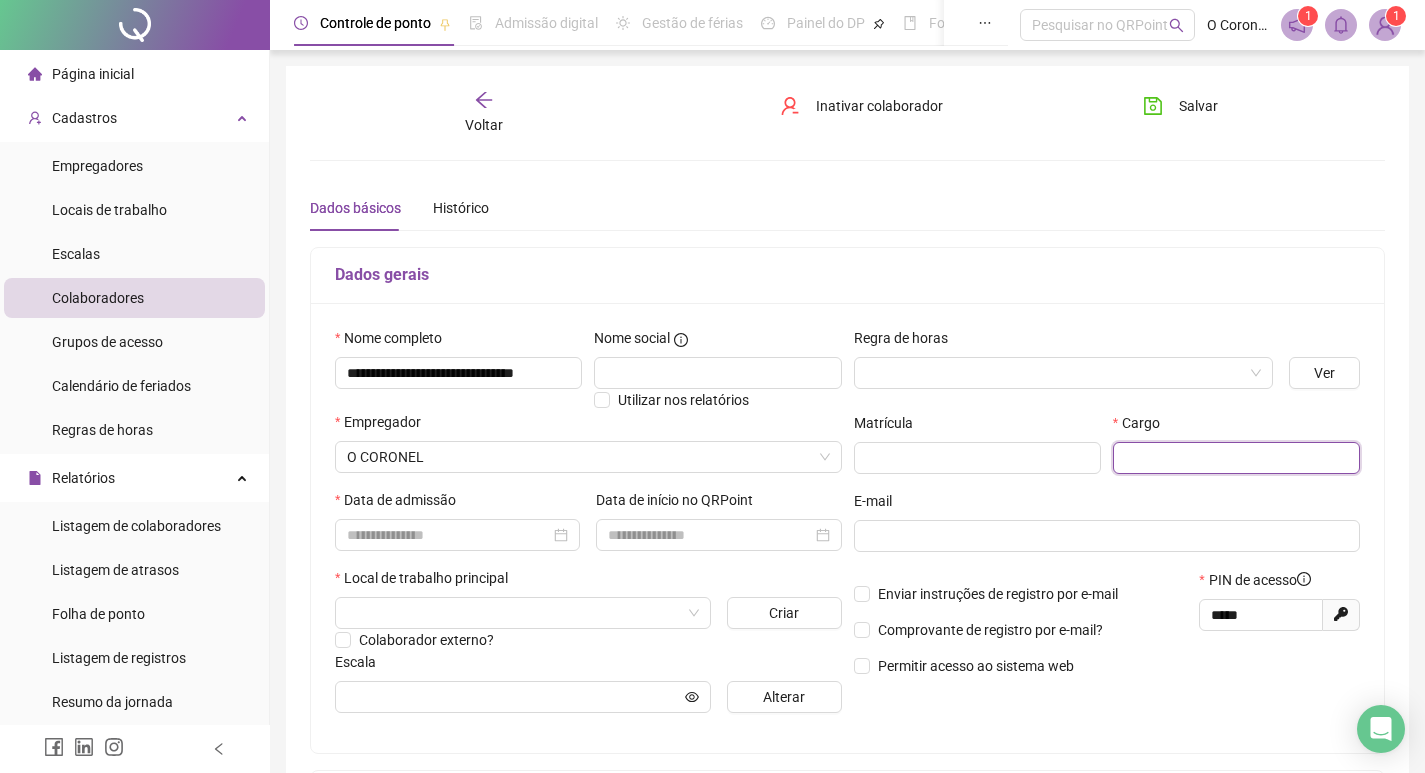 click at bounding box center (1236, 458) 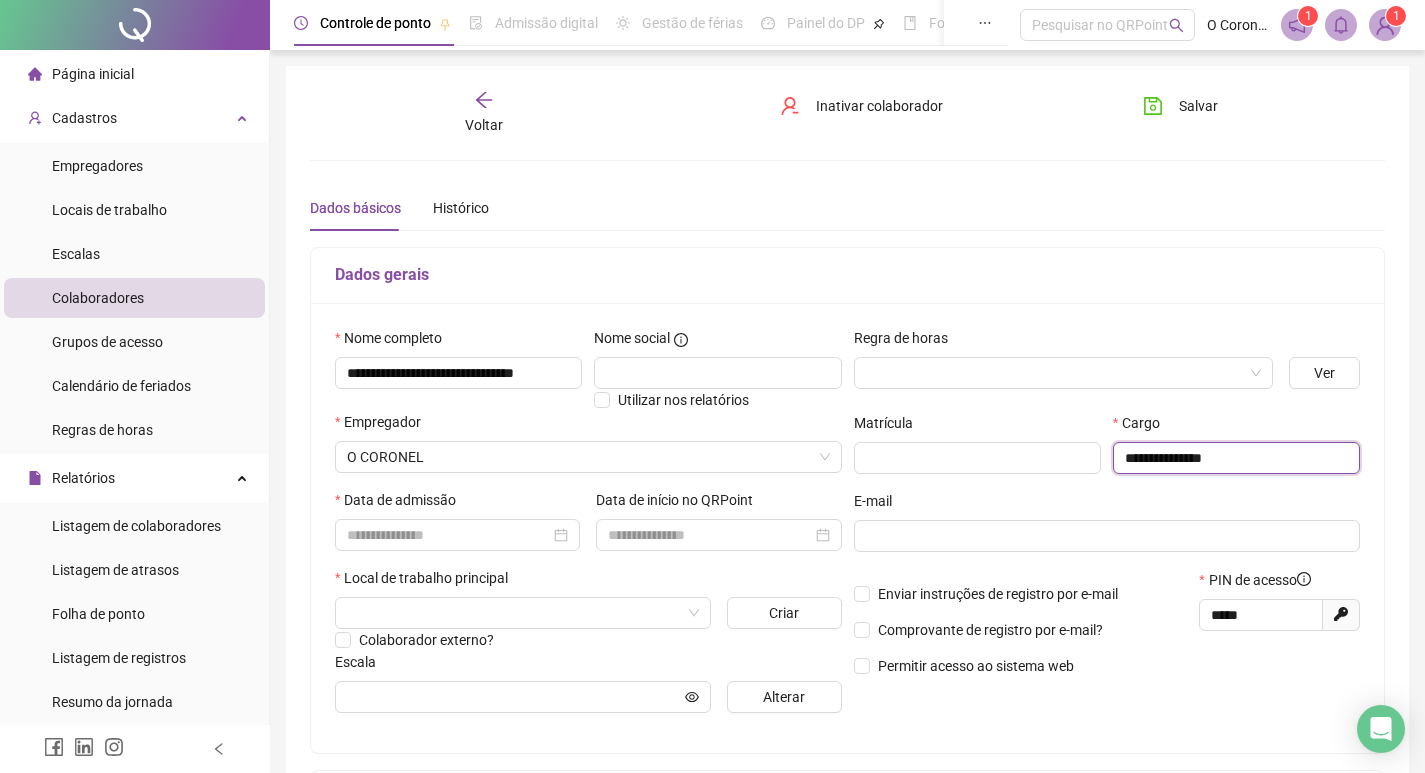 type on "**********" 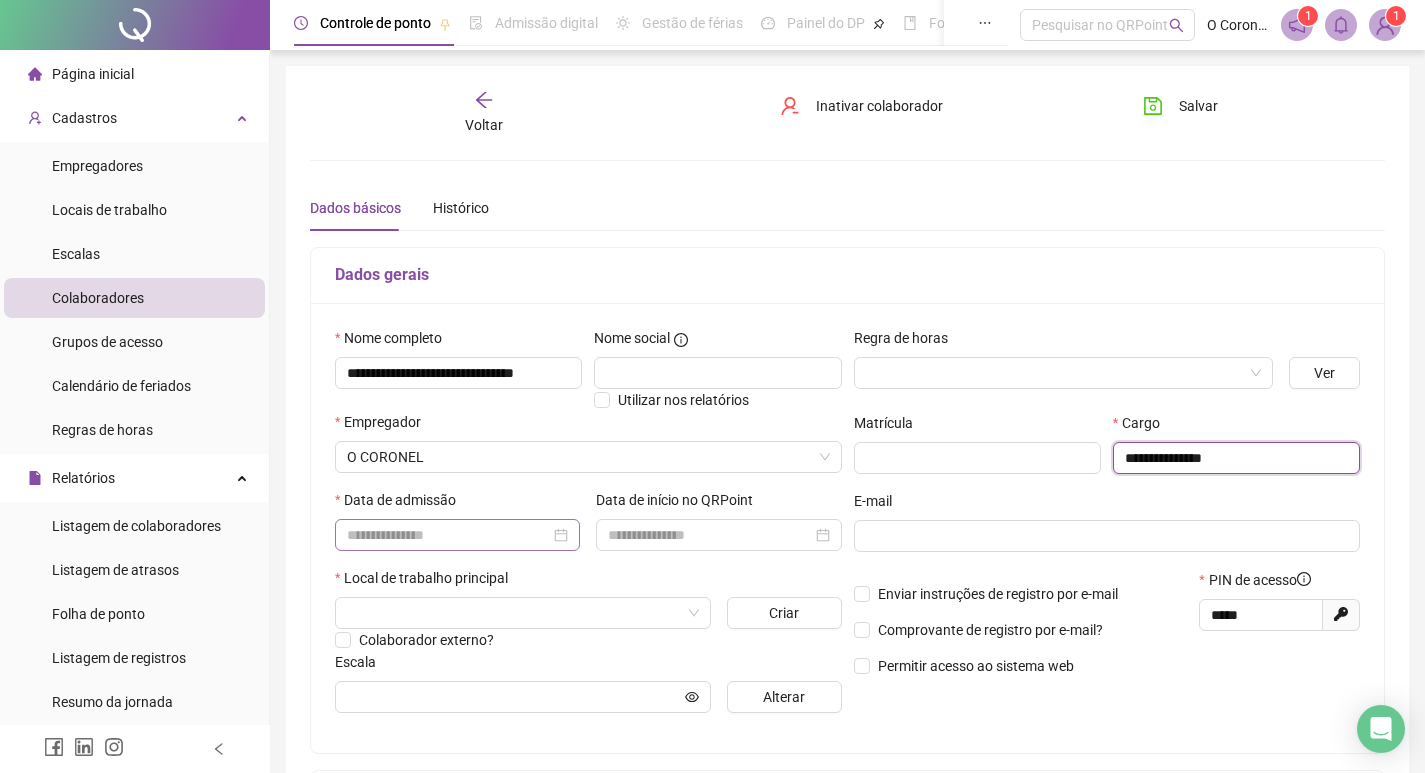 click at bounding box center (457, 535) 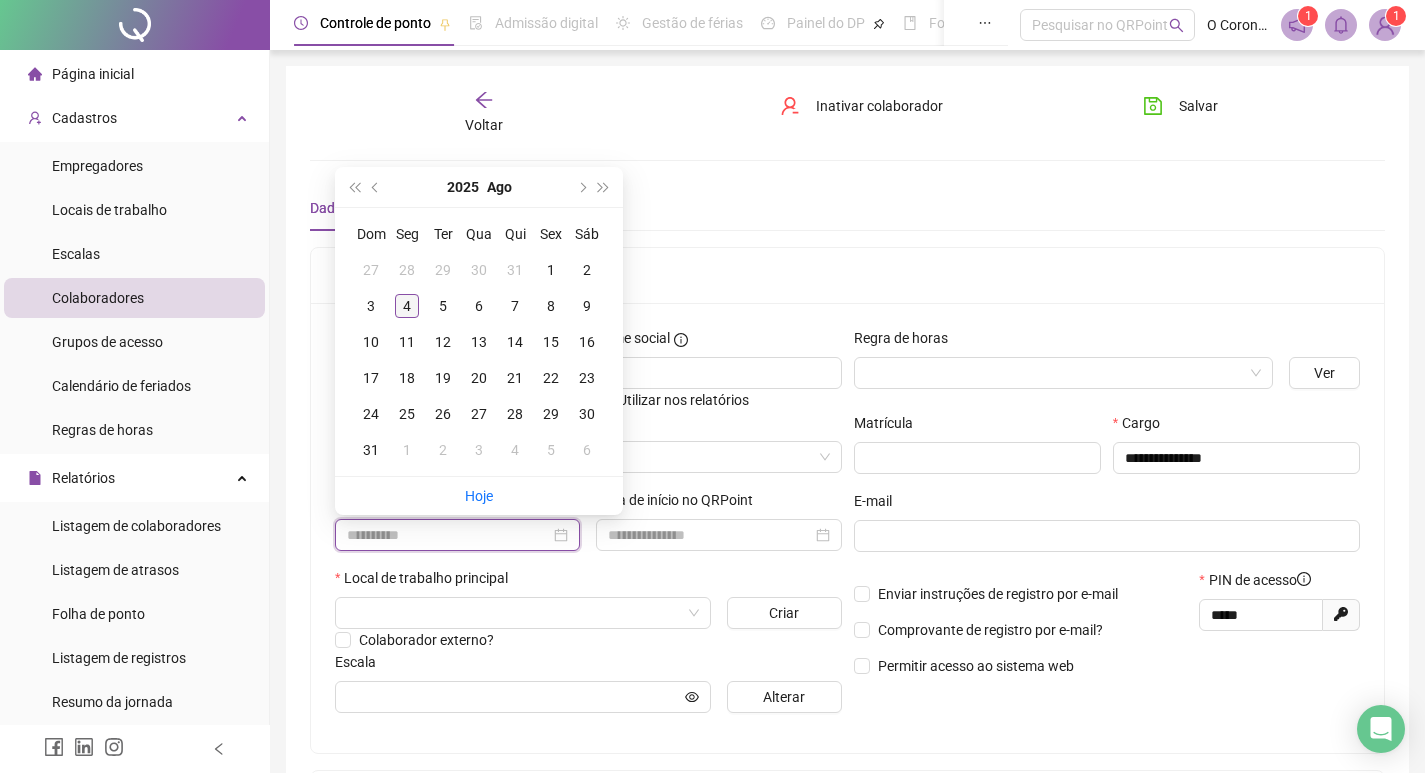 type on "**********" 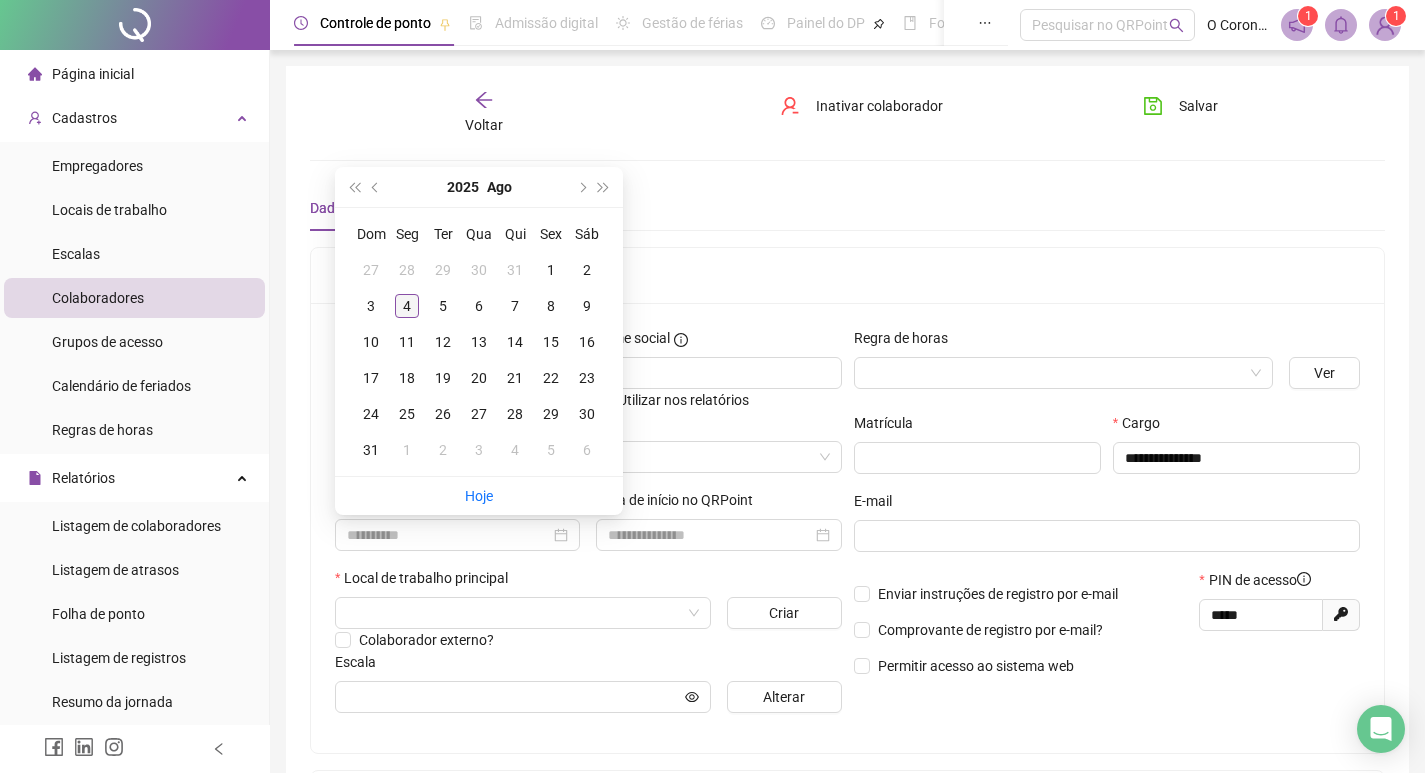 click on "4" at bounding box center [407, 306] 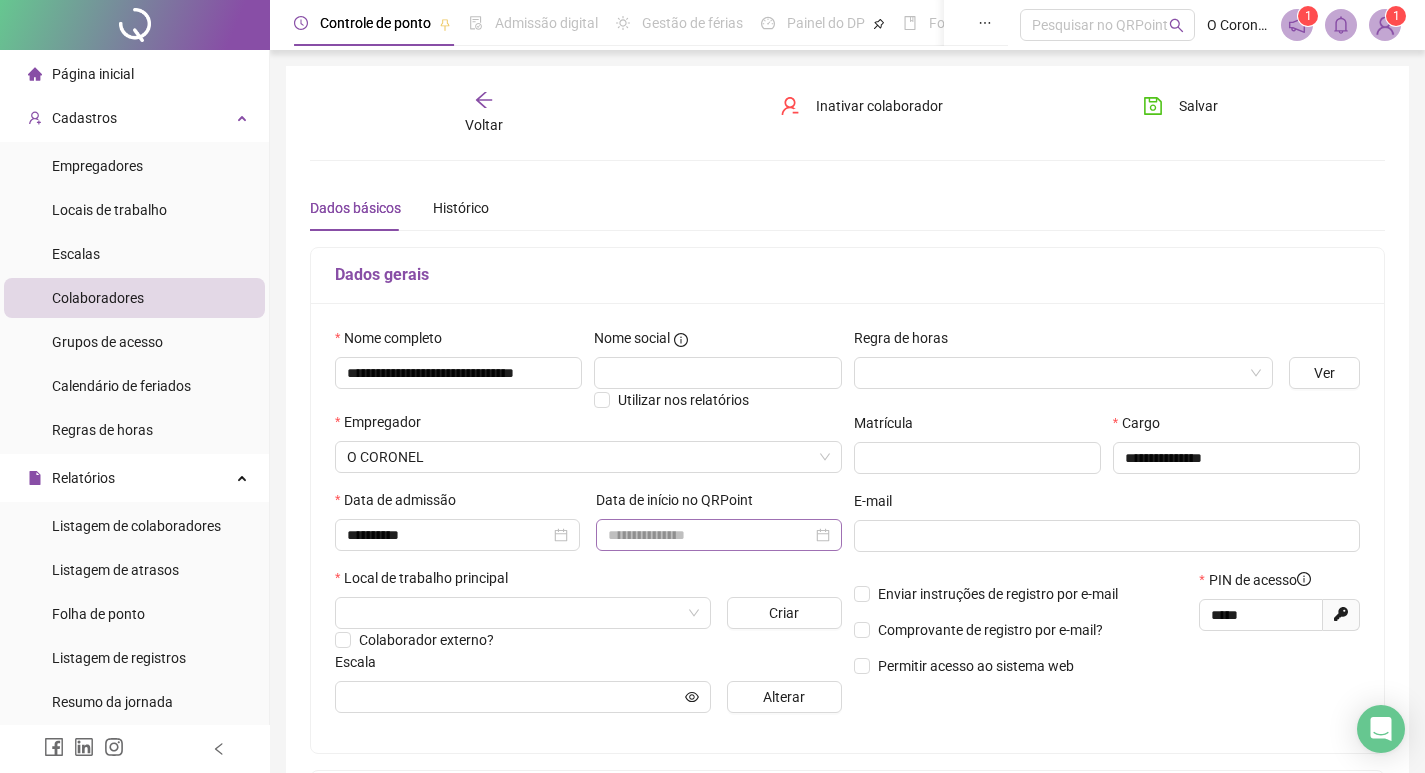click at bounding box center (718, 535) 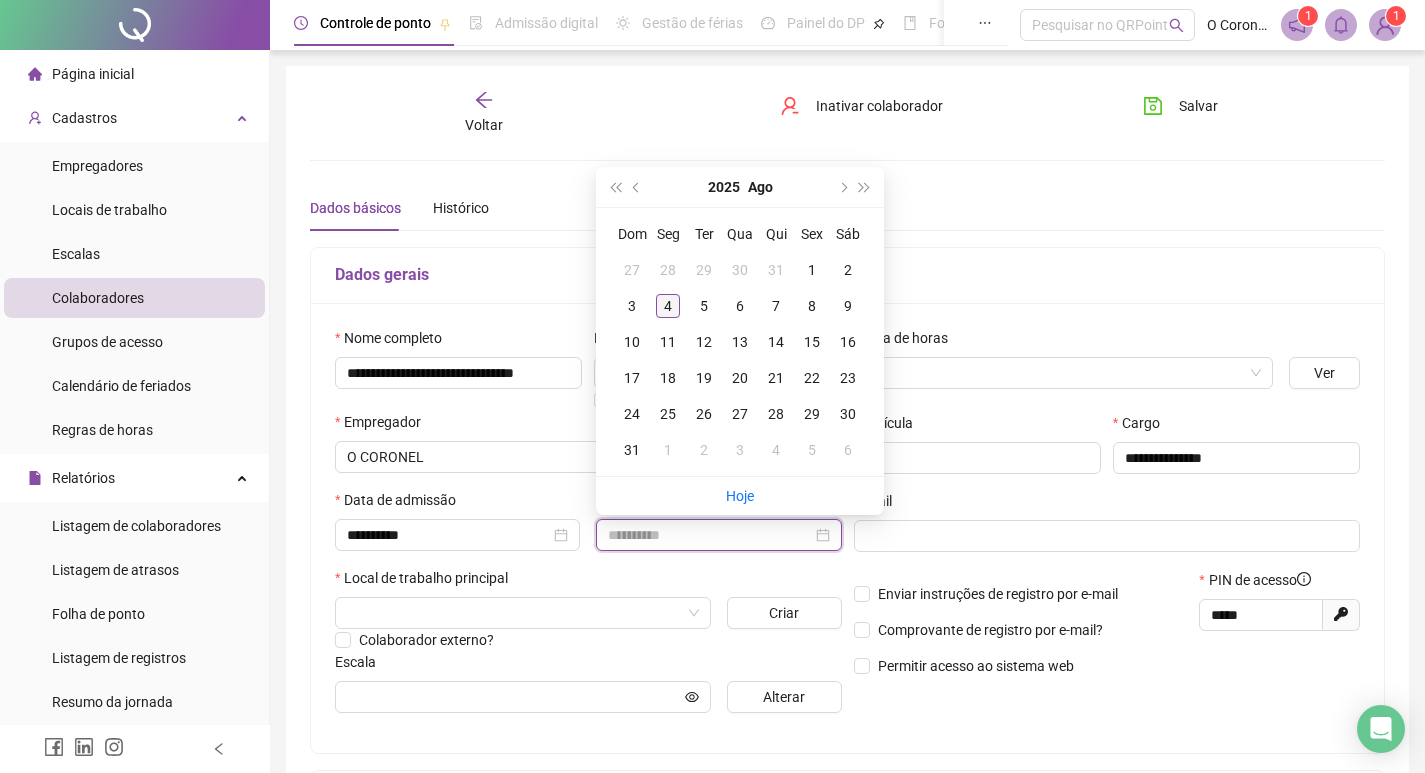 type on "**********" 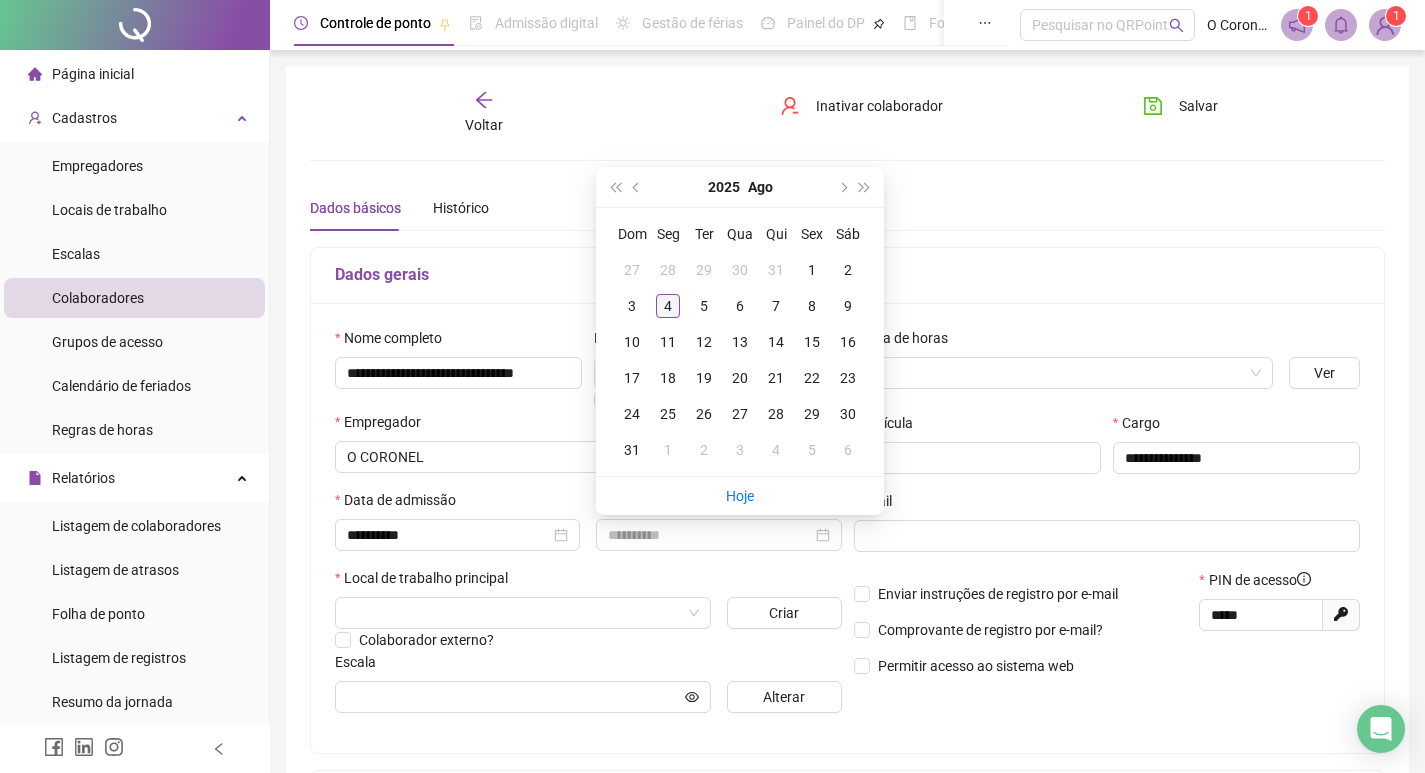 click on "4" at bounding box center (668, 306) 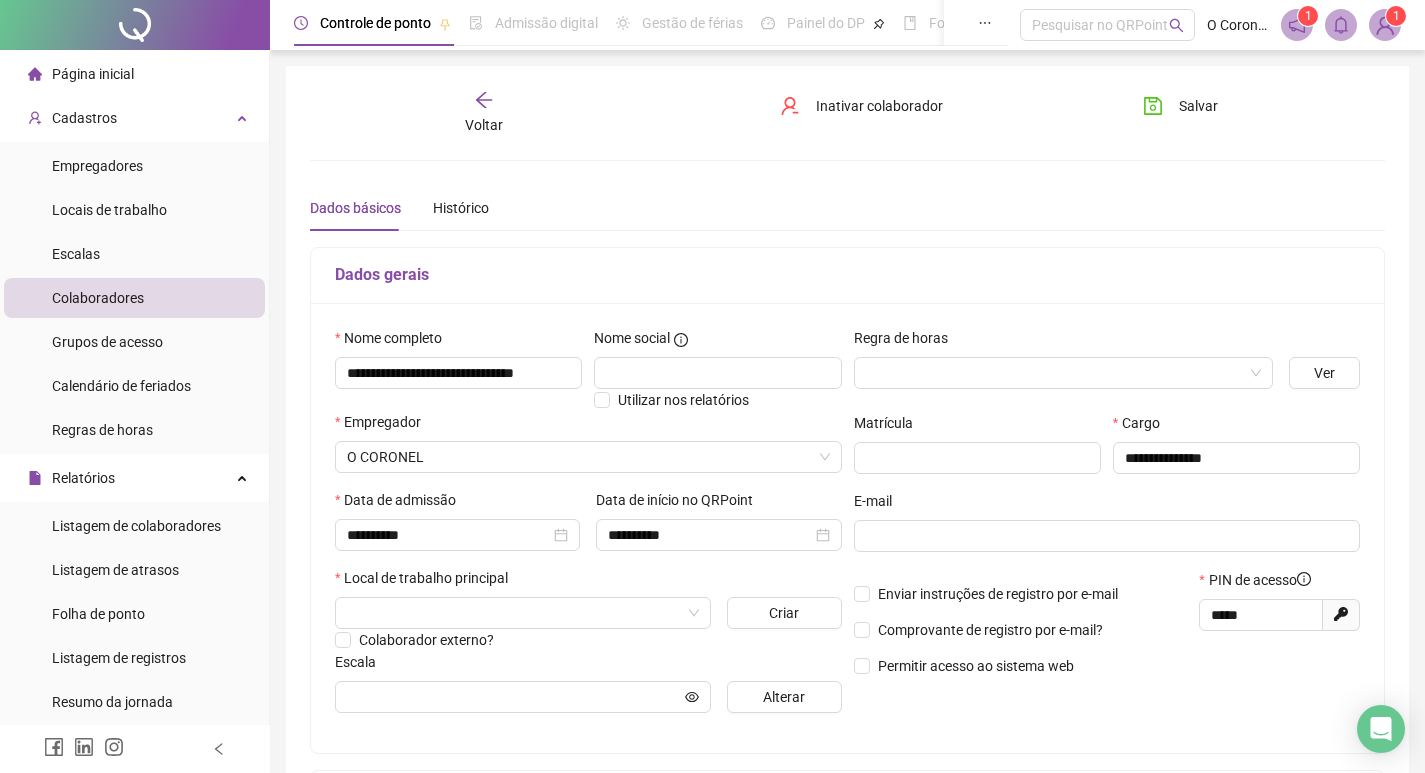 click on "Dados gerais" at bounding box center [847, 276] 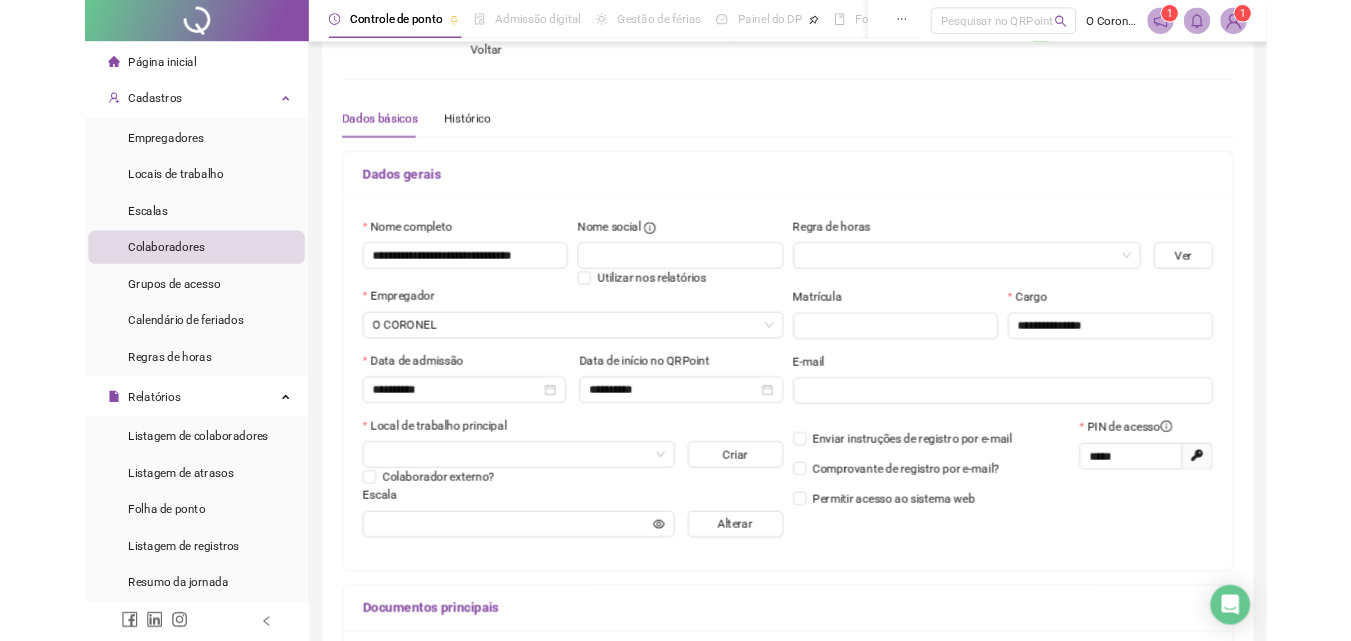 scroll, scrollTop: 100, scrollLeft: 0, axis: vertical 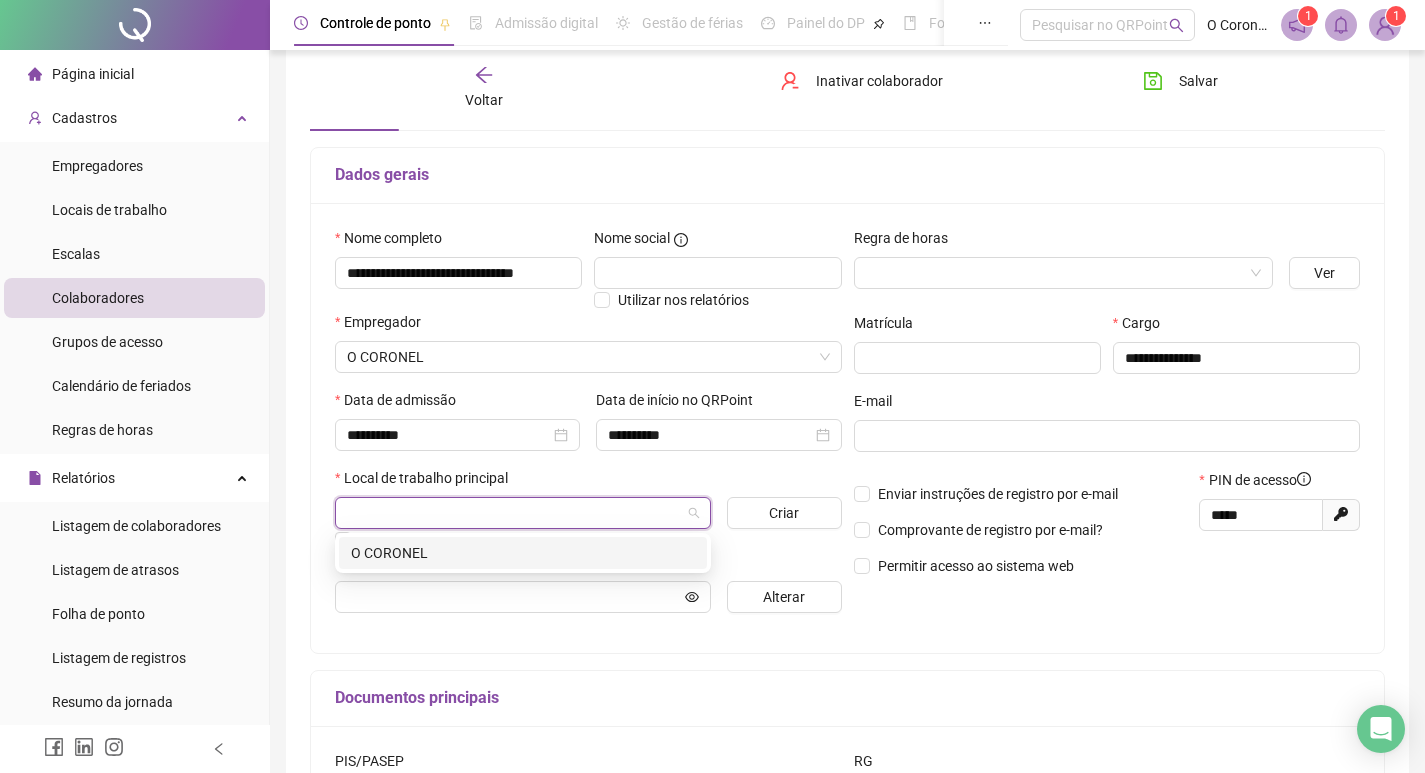 click at bounding box center [514, 513] 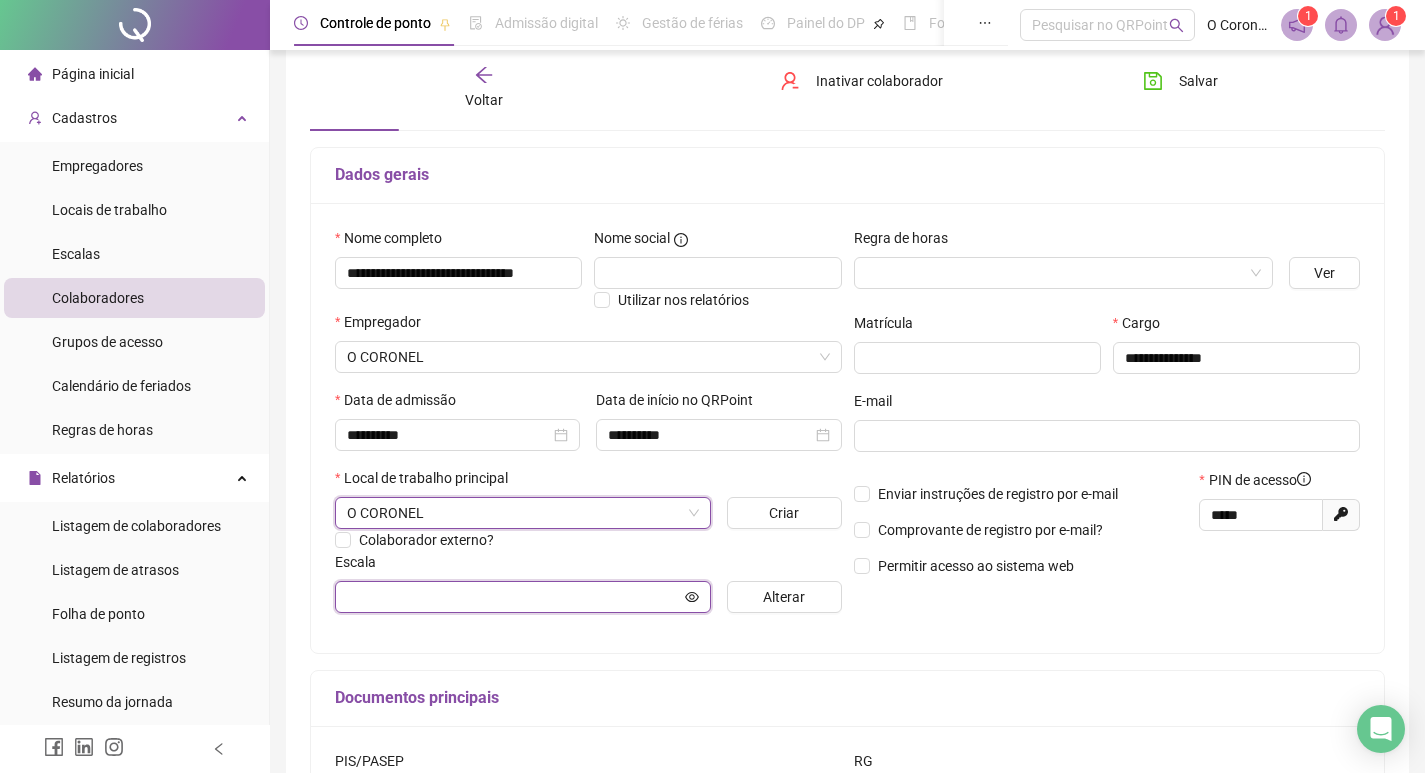 click at bounding box center [514, 597] 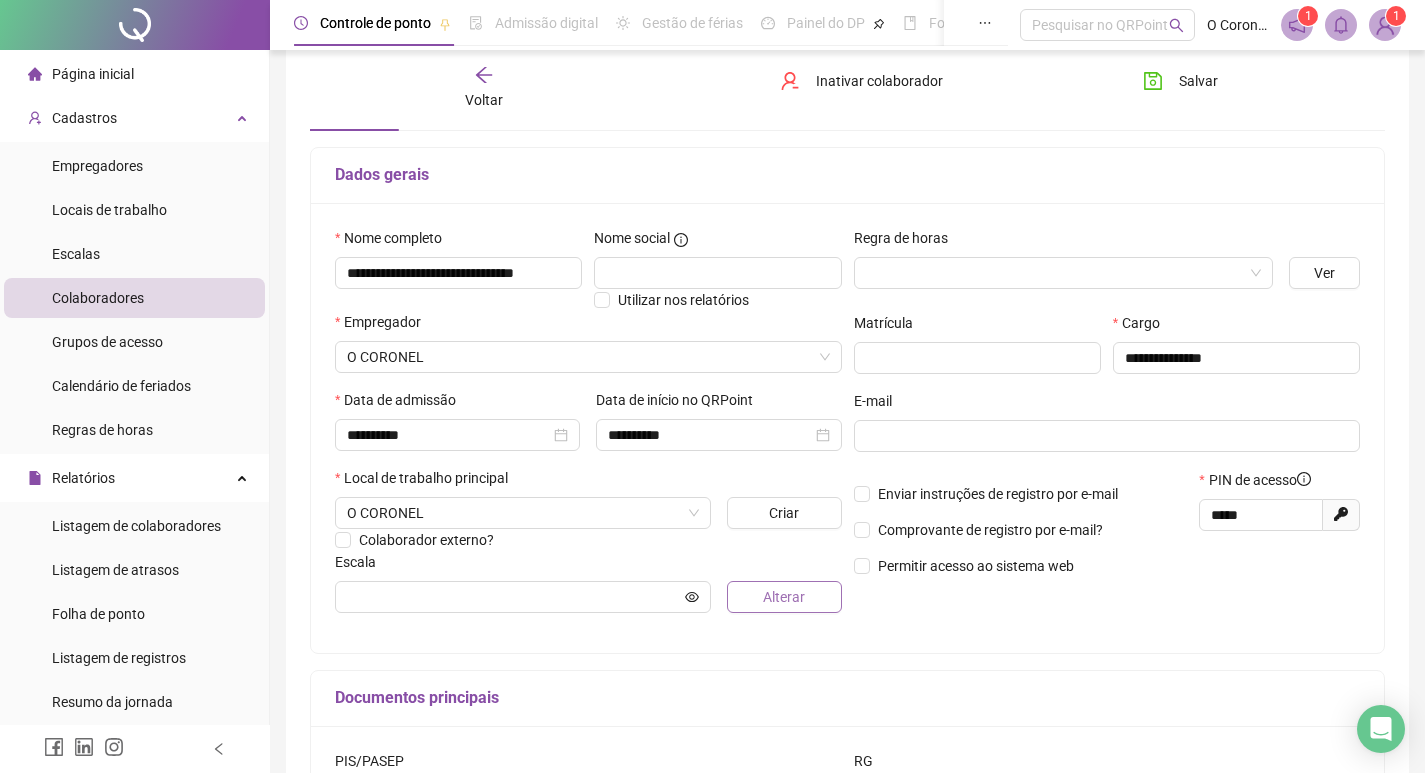 click on "Alterar" at bounding box center (784, 597) 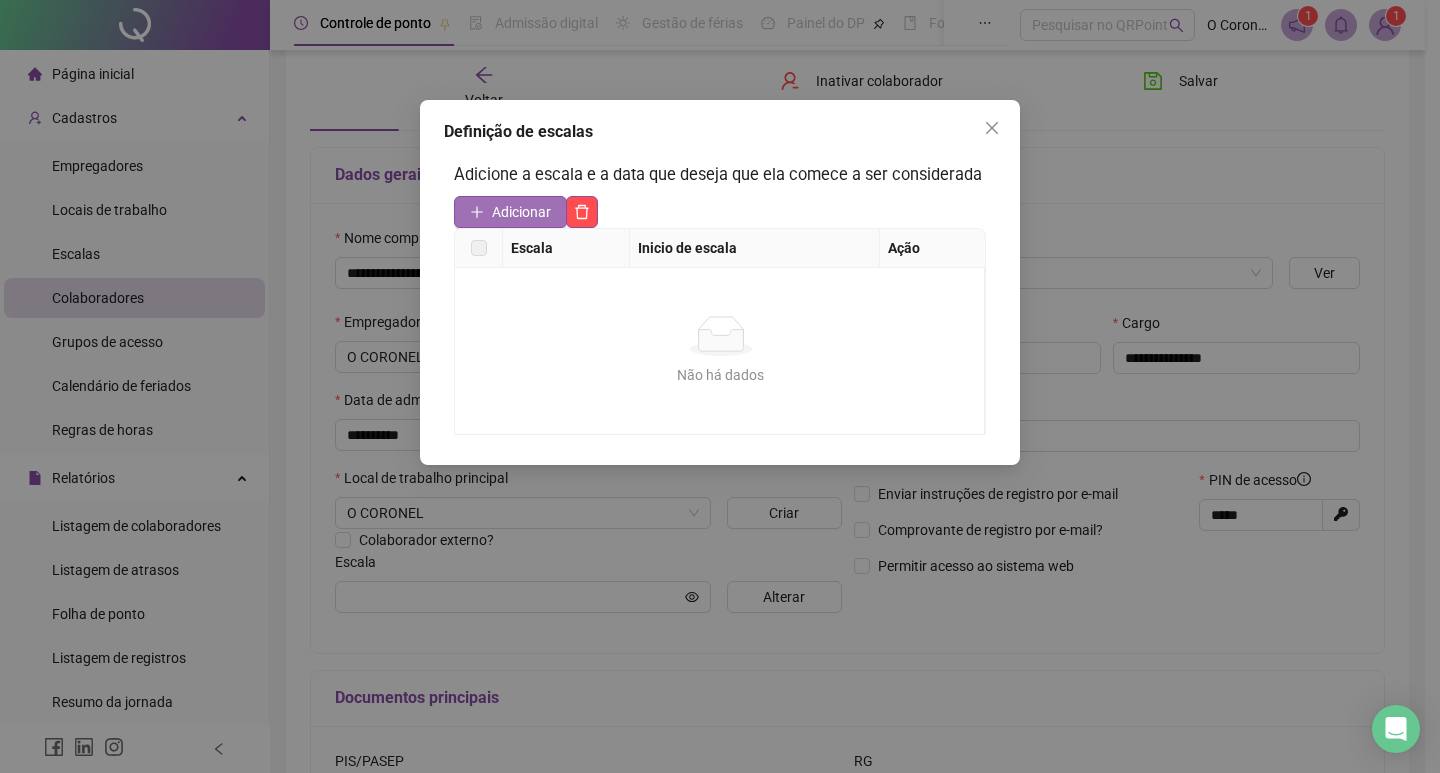 click on "Adicionar" at bounding box center (521, 212) 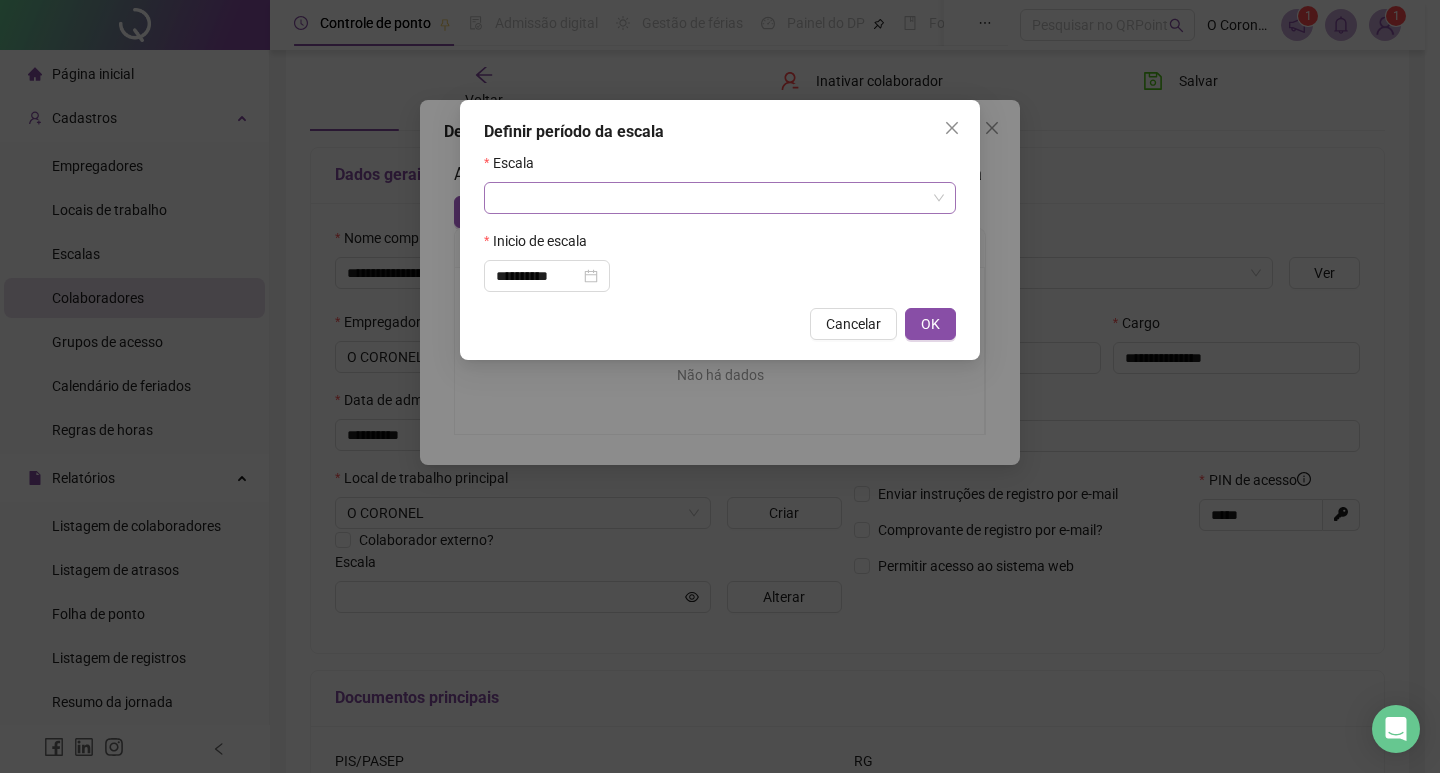 click at bounding box center [711, 198] 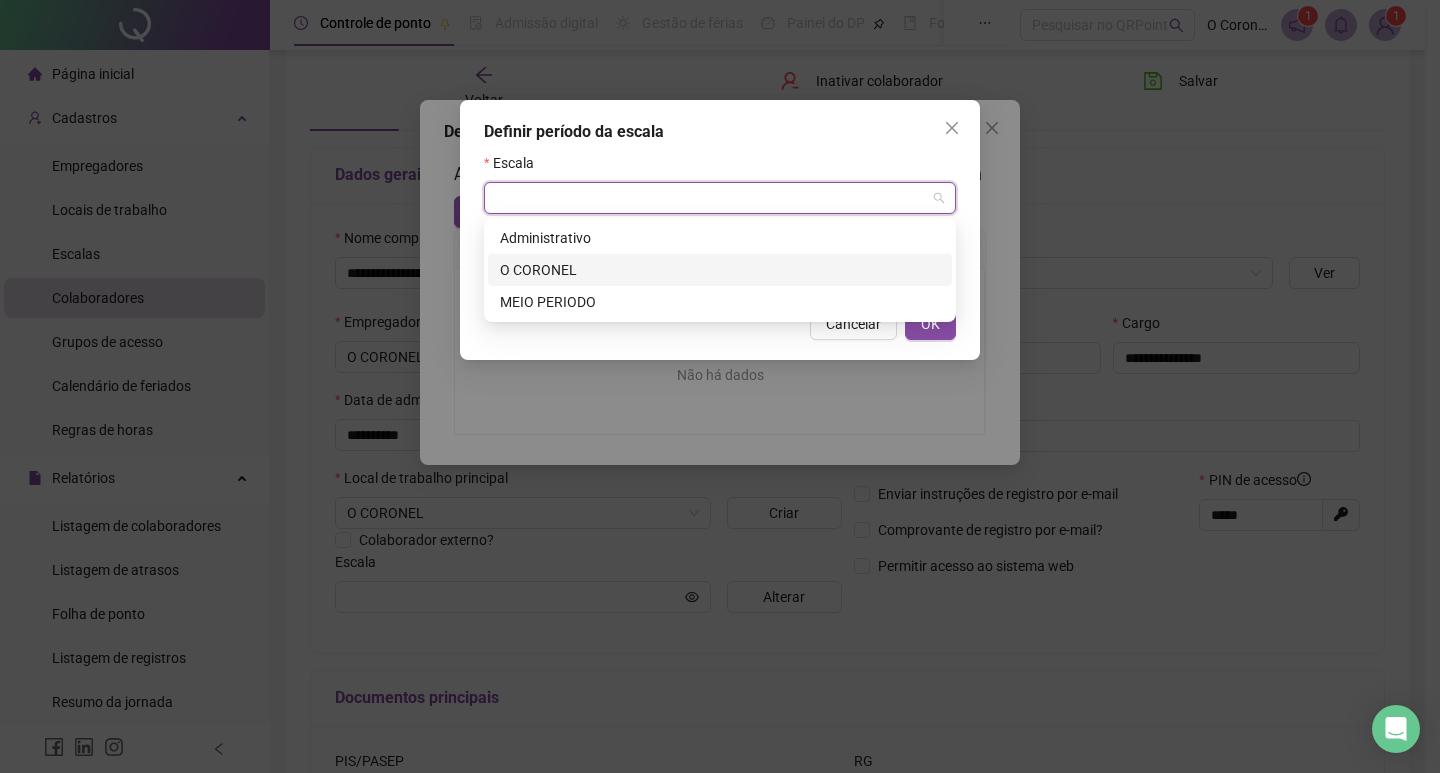 click on "O CORONEL" at bounding box center (720, 270) 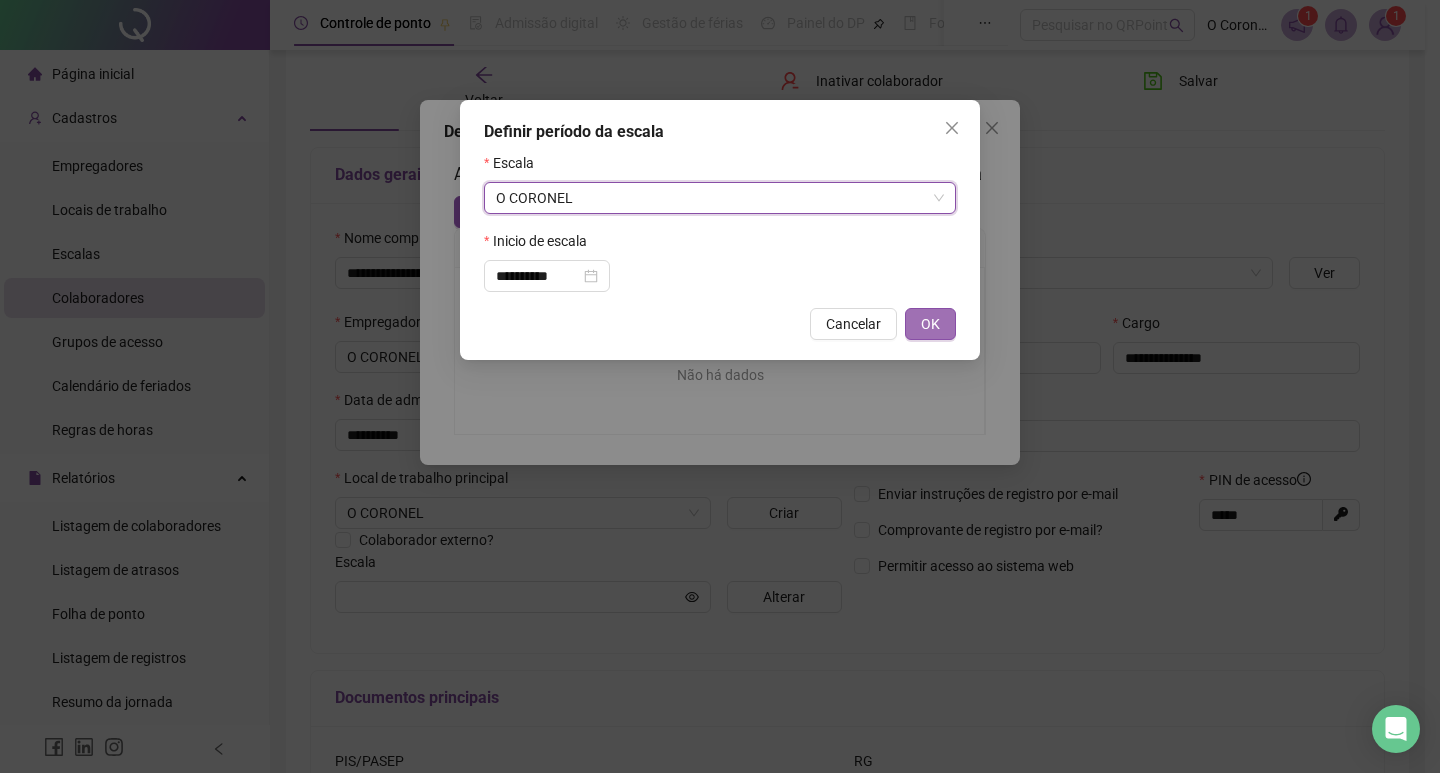 click on "OK" at bounding box center (930, 324) 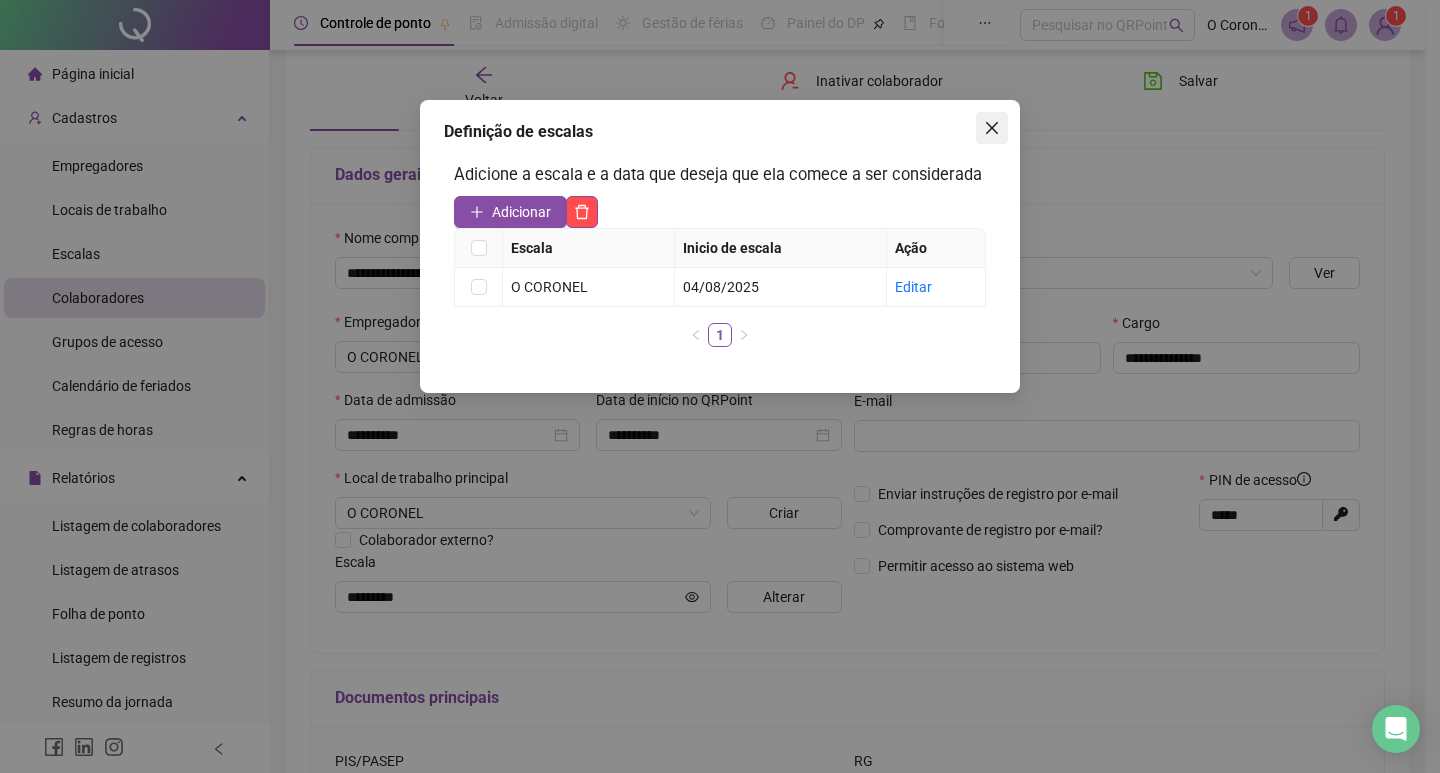 click at bounding box center (992, 128) 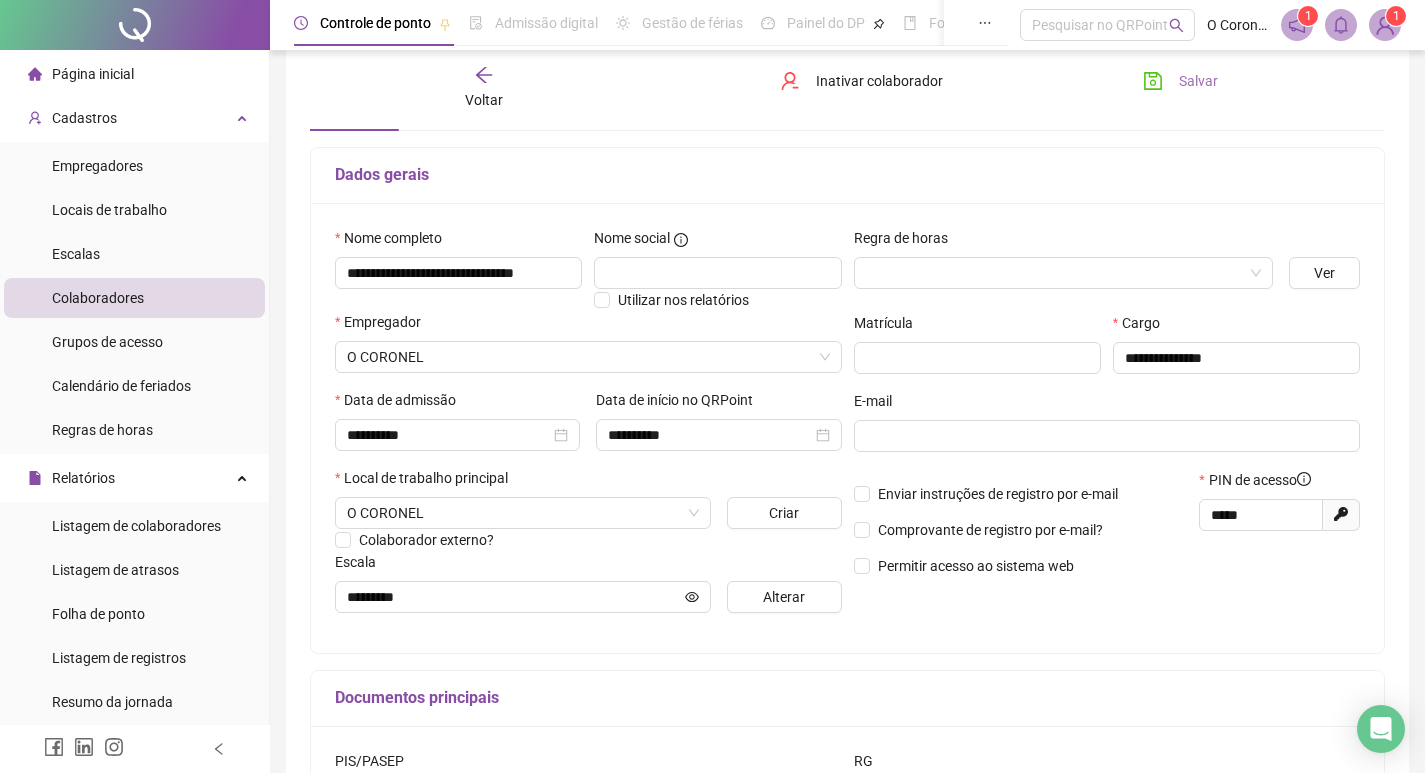 click on "Salvar" at bounding box center [1198, 81] 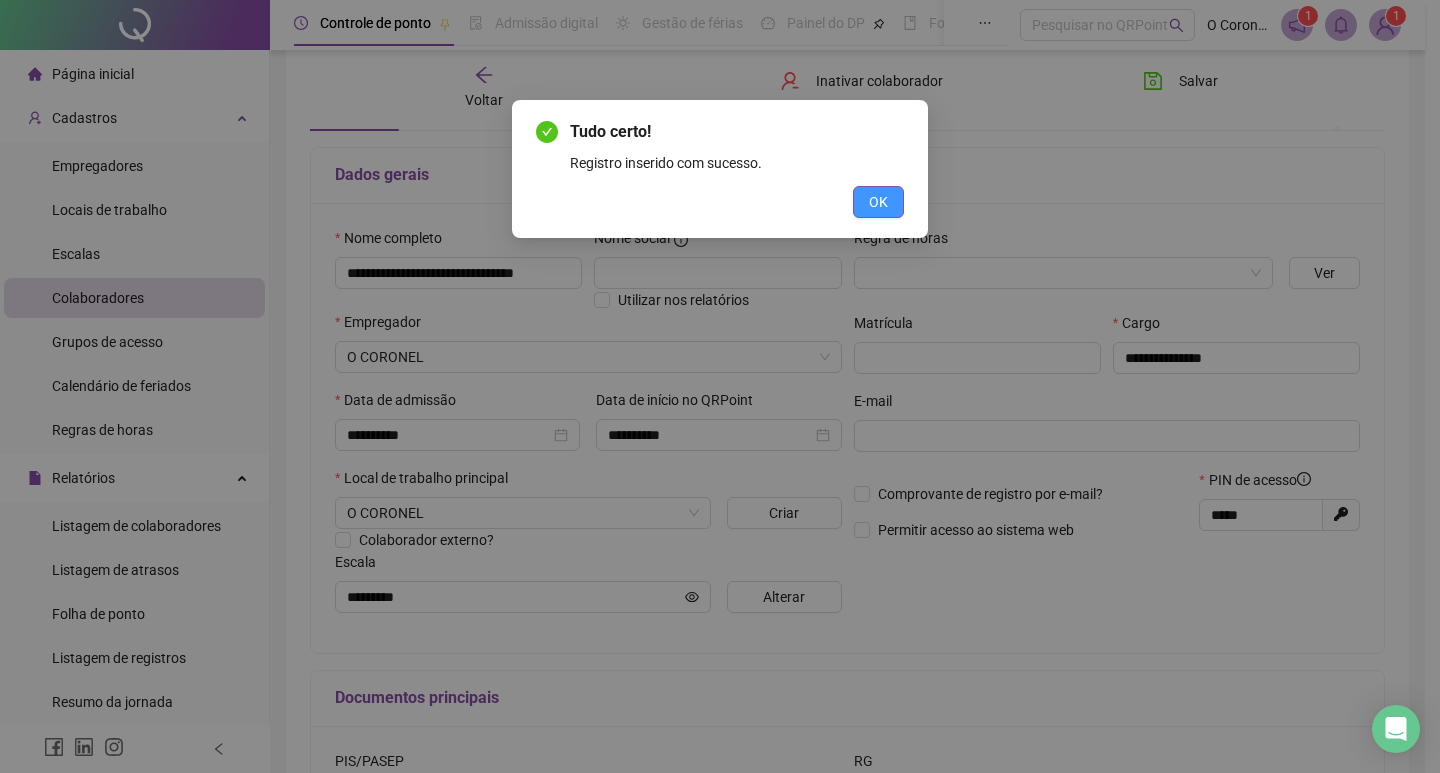 click on "OK" at bounding box center (878, 202) 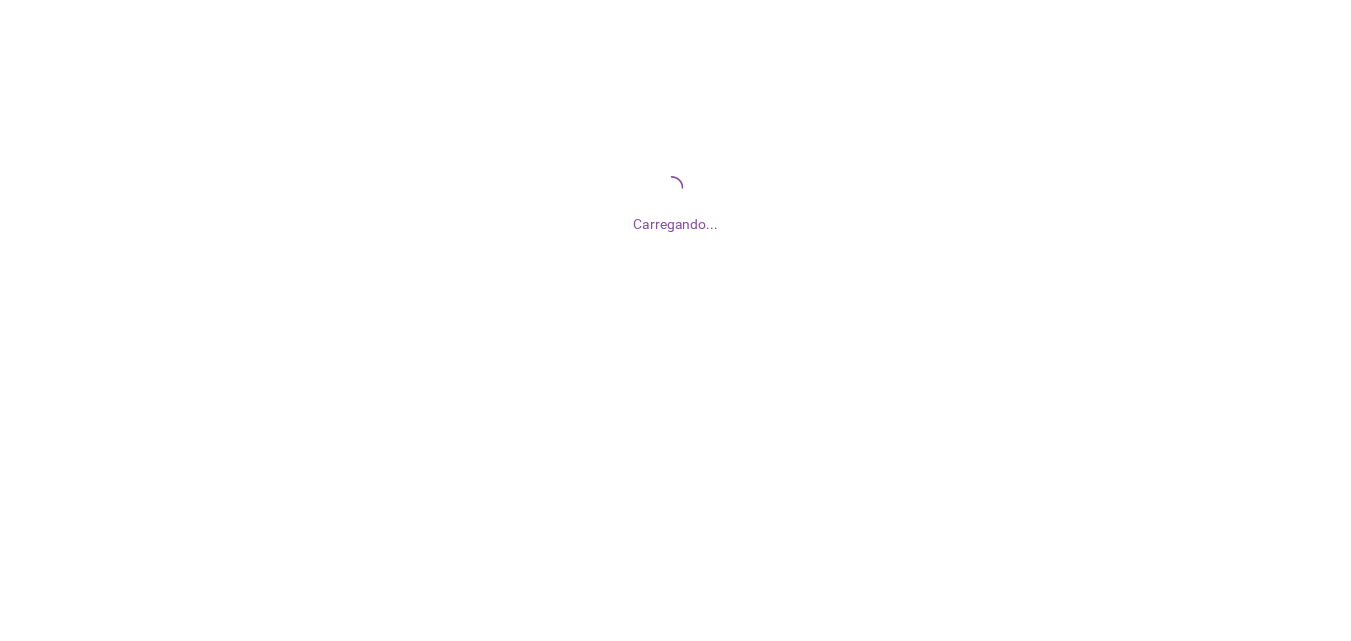scroll, scrollTop: 0, scrollLeft: 0, axis: both 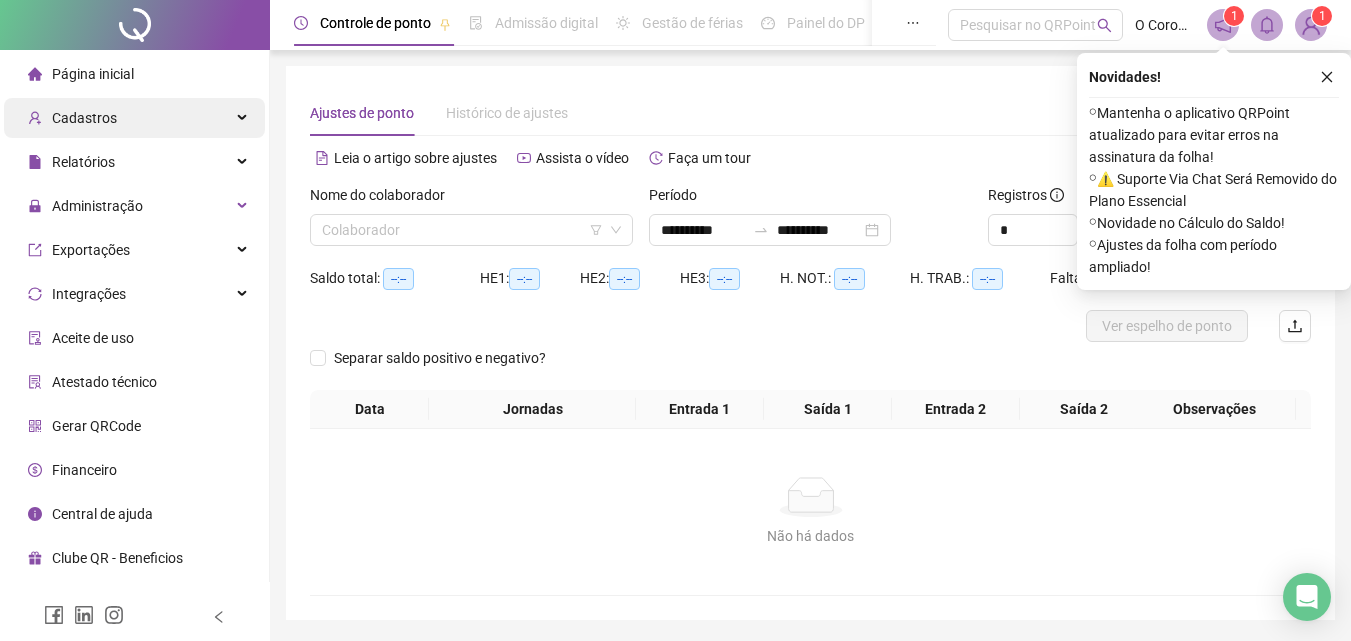 click on "Página inicial" at bounding box center [93, 74] 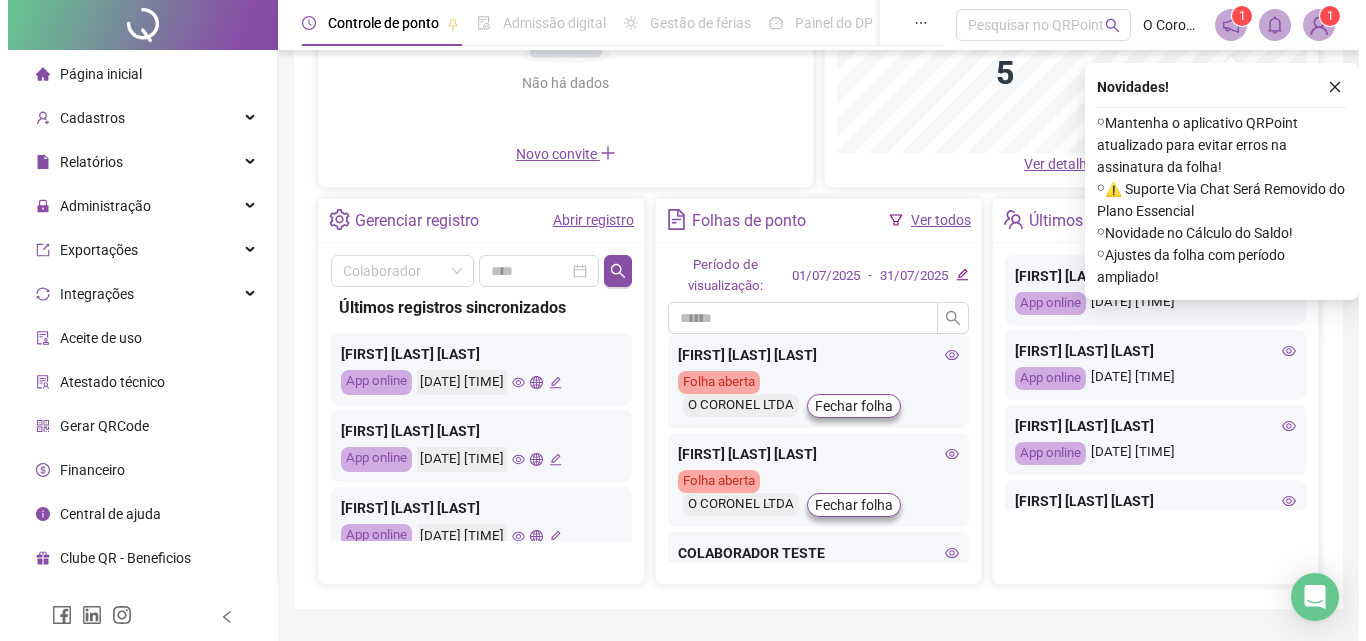 scroll, scrollTop: 300, scrollLeft: 0, axis: vertical 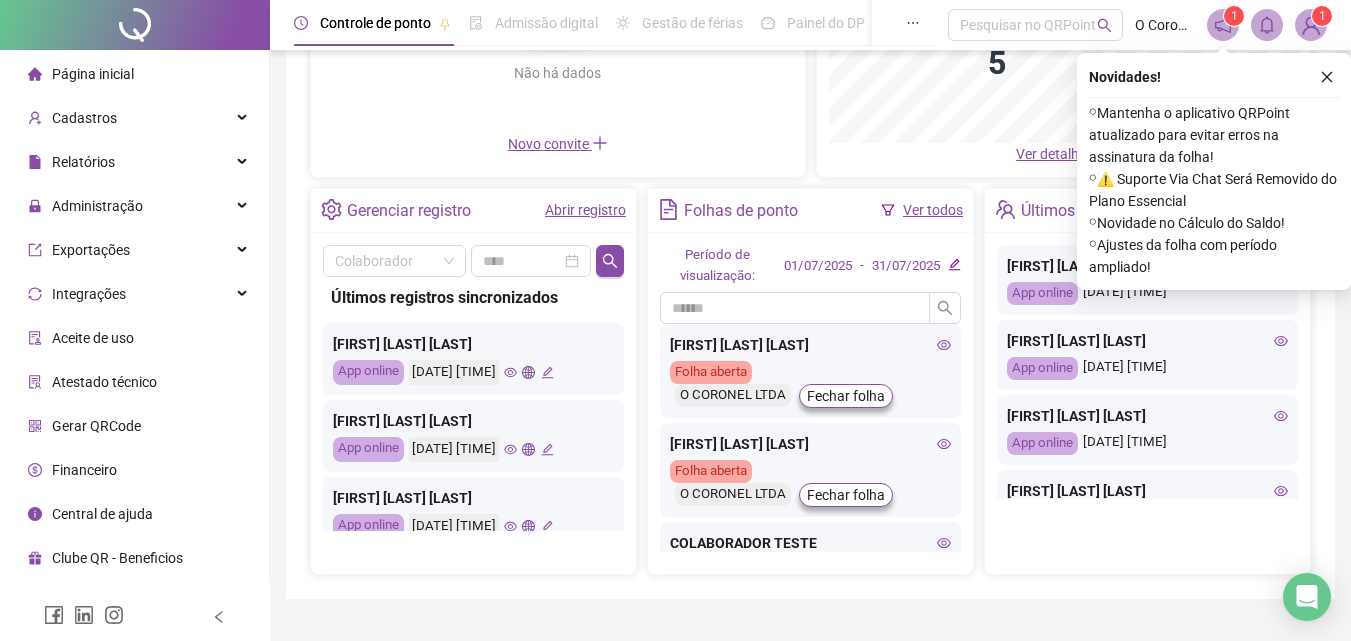click on "Gerar QRCode" at bounding box center [96, 426] 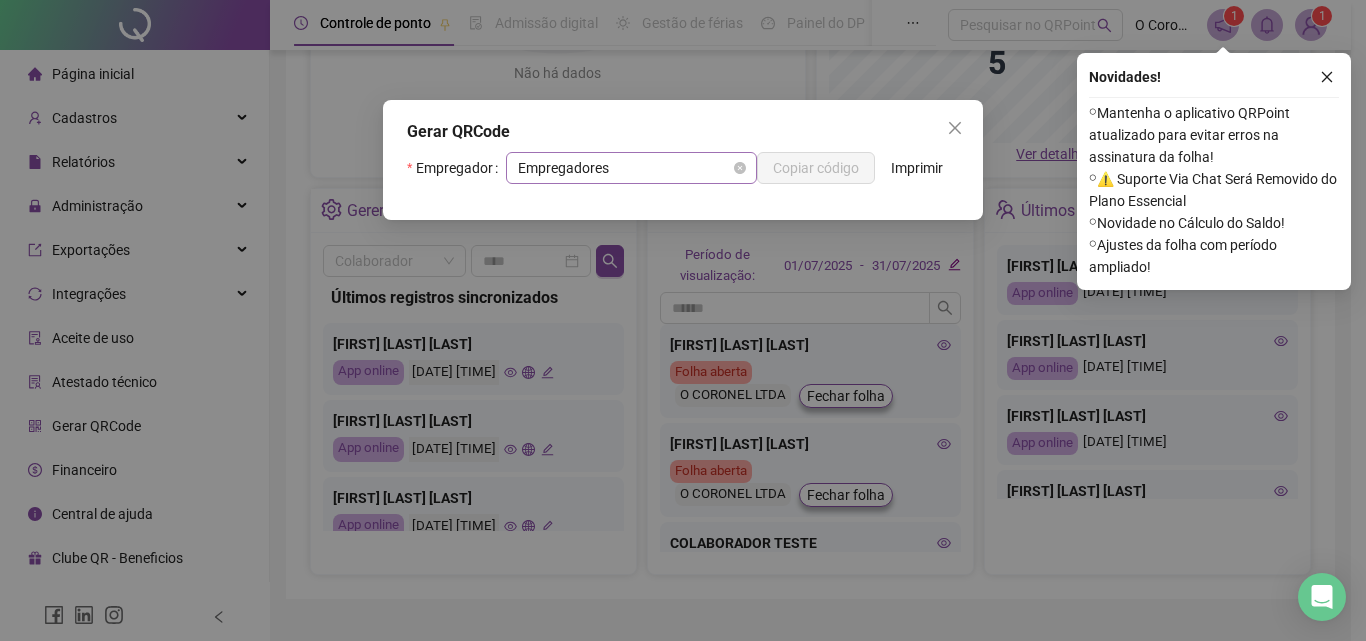 click on "Empregadores" at bounding box center (631, 168) 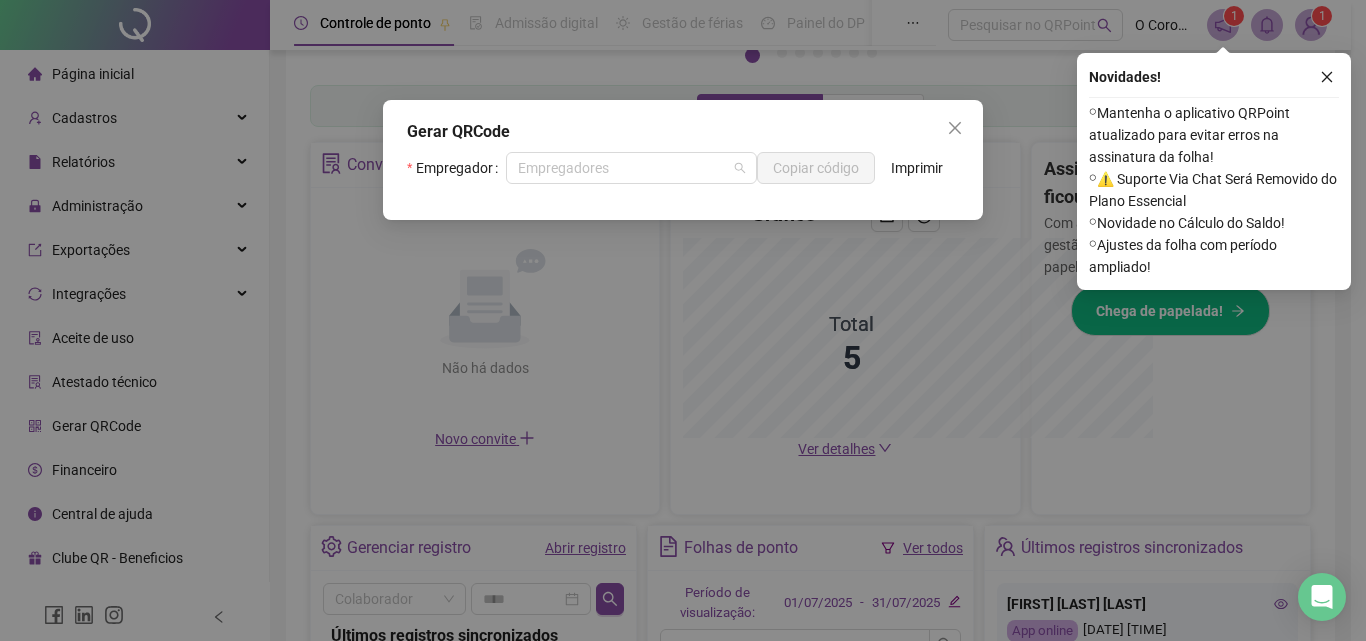 scroll, scrollTop: 595, scrollLeft: 0, axis: vertical 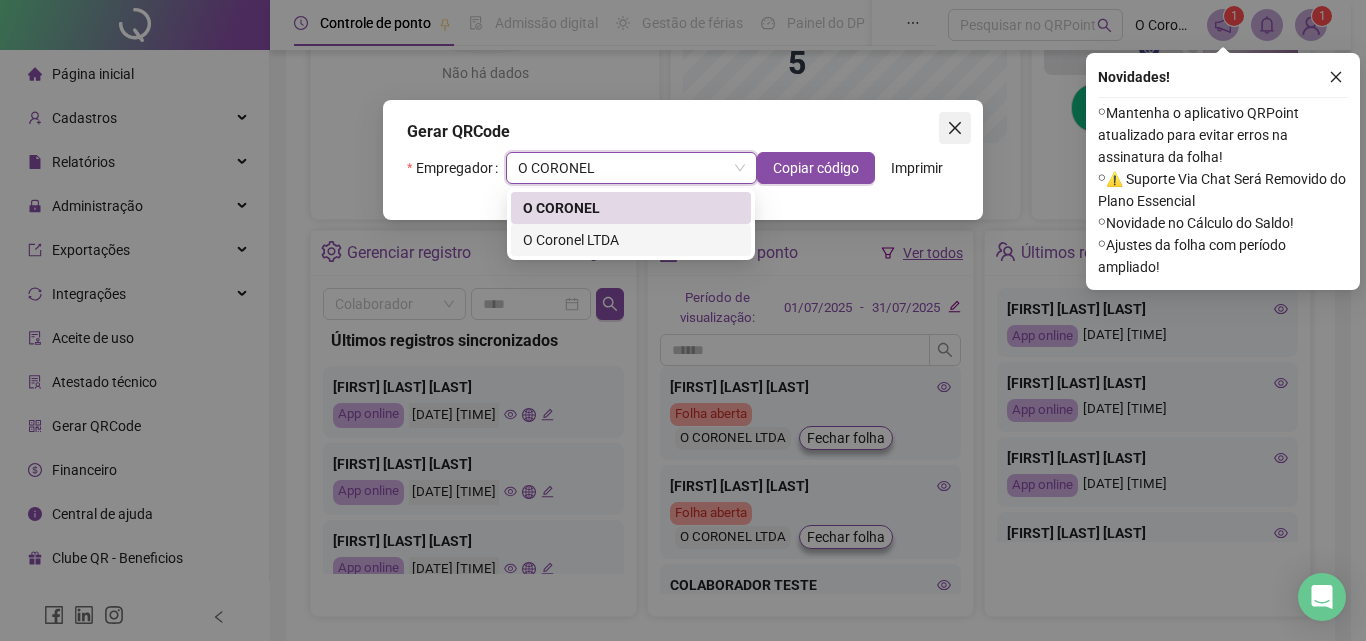 click 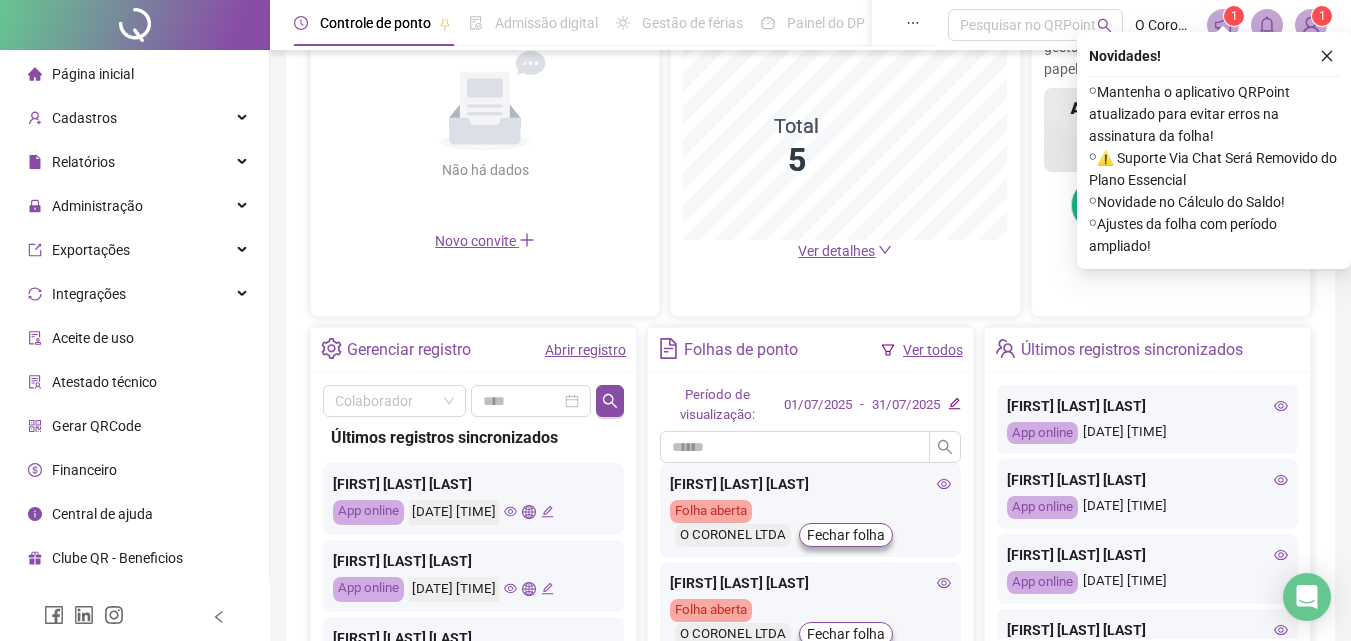 scroll, scrollTop: 500, scrollLeft: 0, axis: vertical 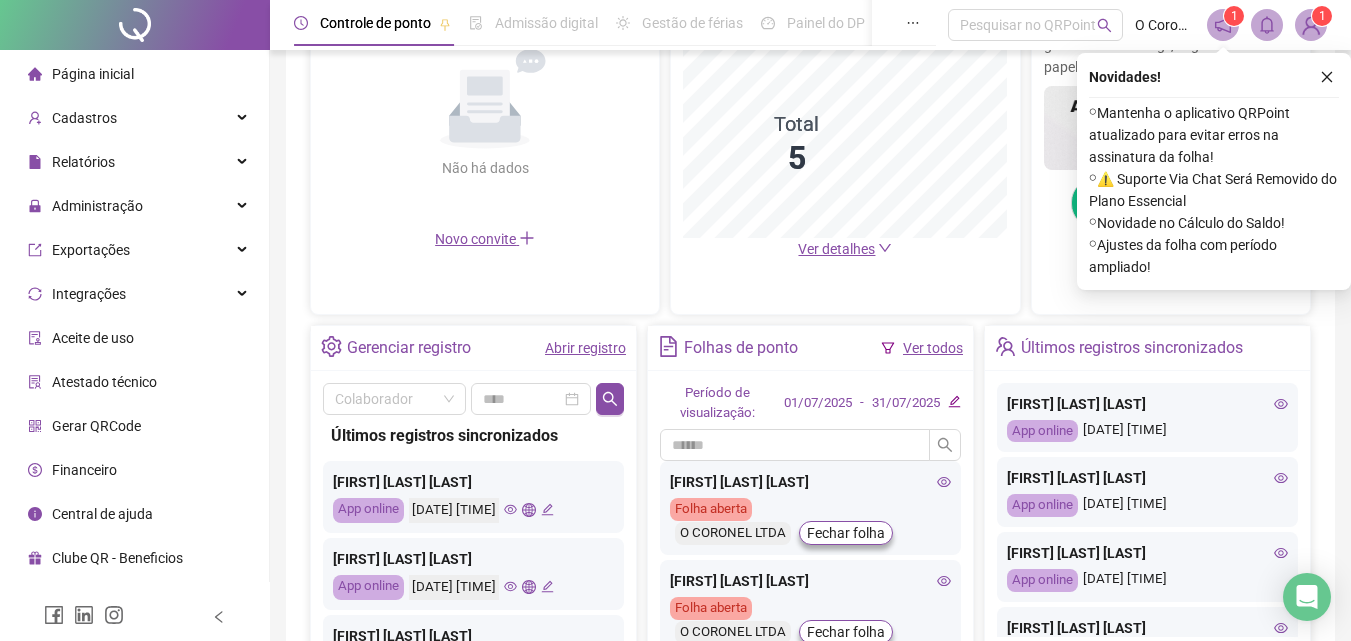 click on "Gerar QRCode" at bounding box center (96, 426) 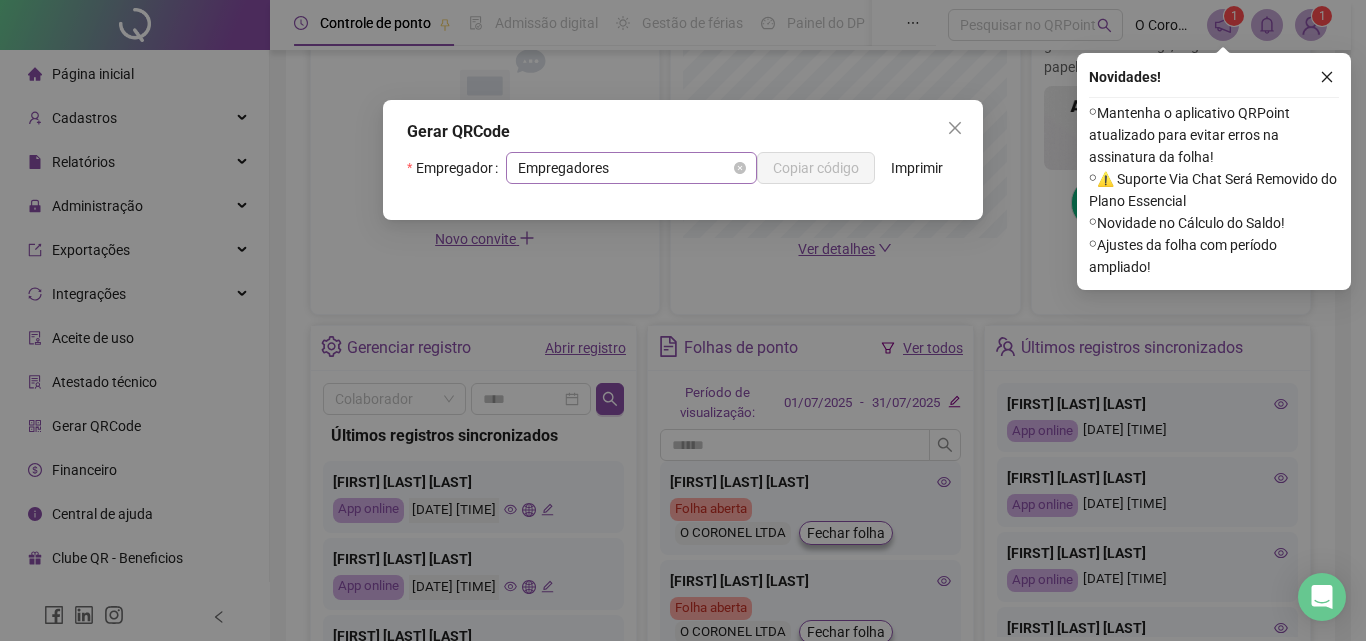 click on "Empregadores" at bounding box center [631, 168] 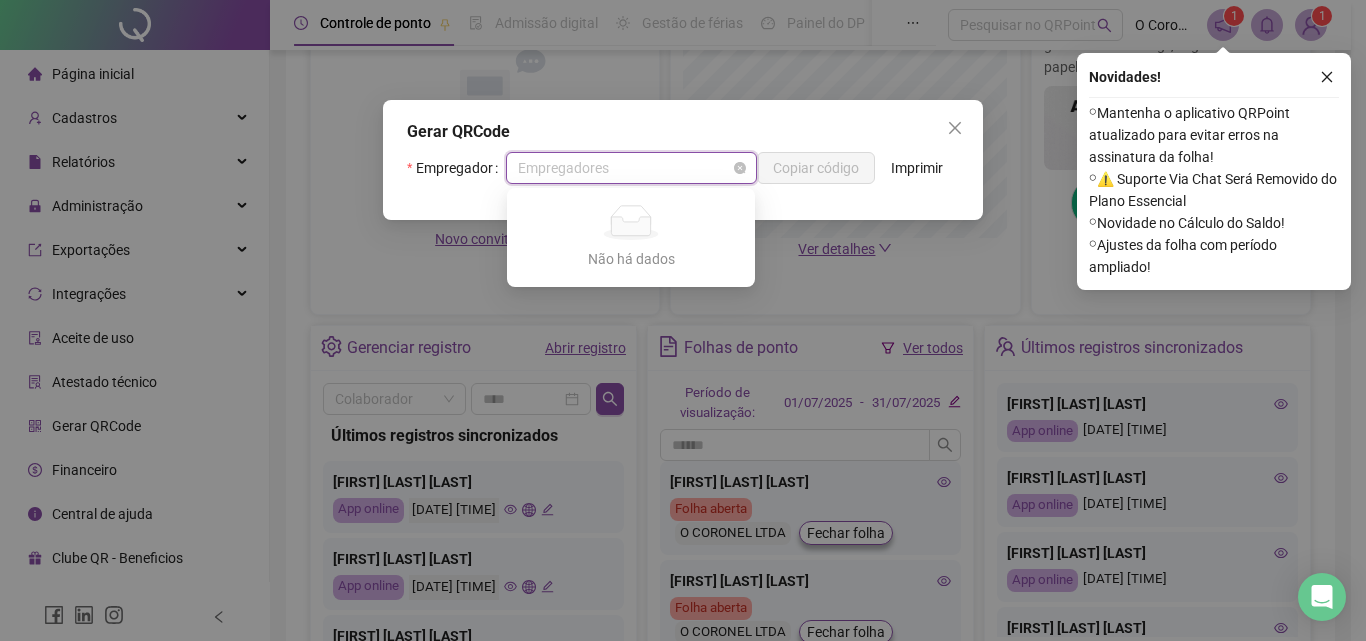 click on "Empregadores" at bounding box center [631, 168] 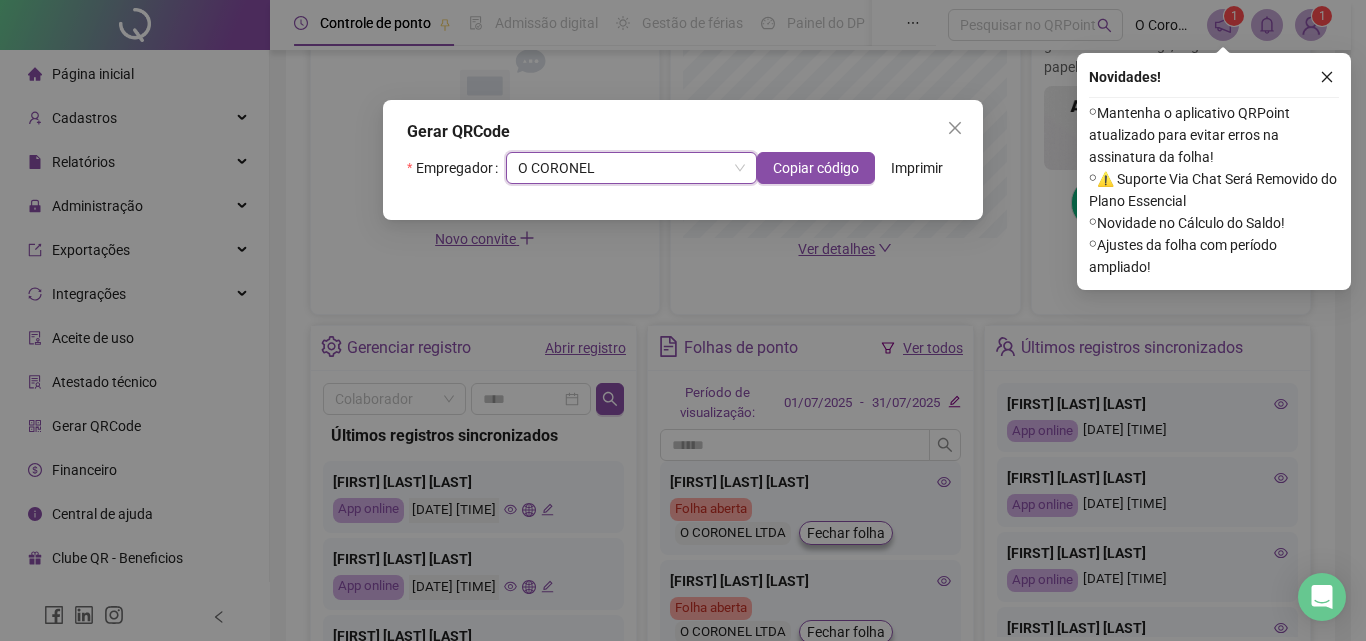 click on "Imprimir" at bounding box center (917, 168) 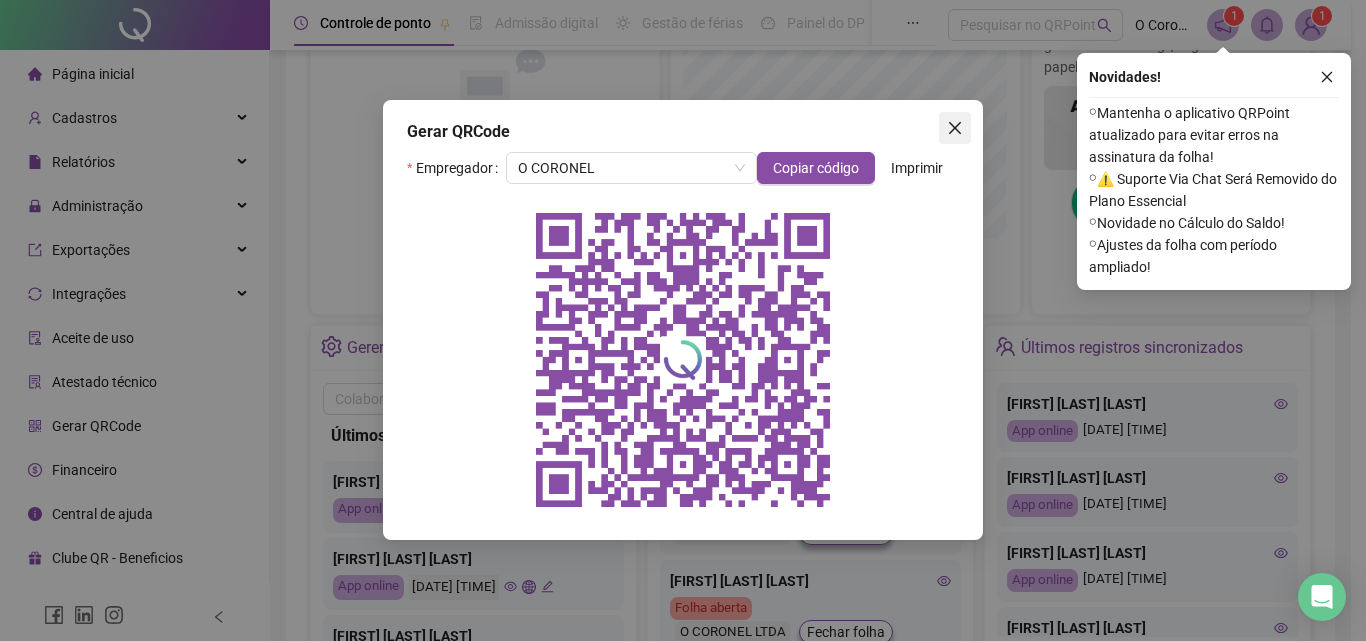 click at bounding box center [955, 128] 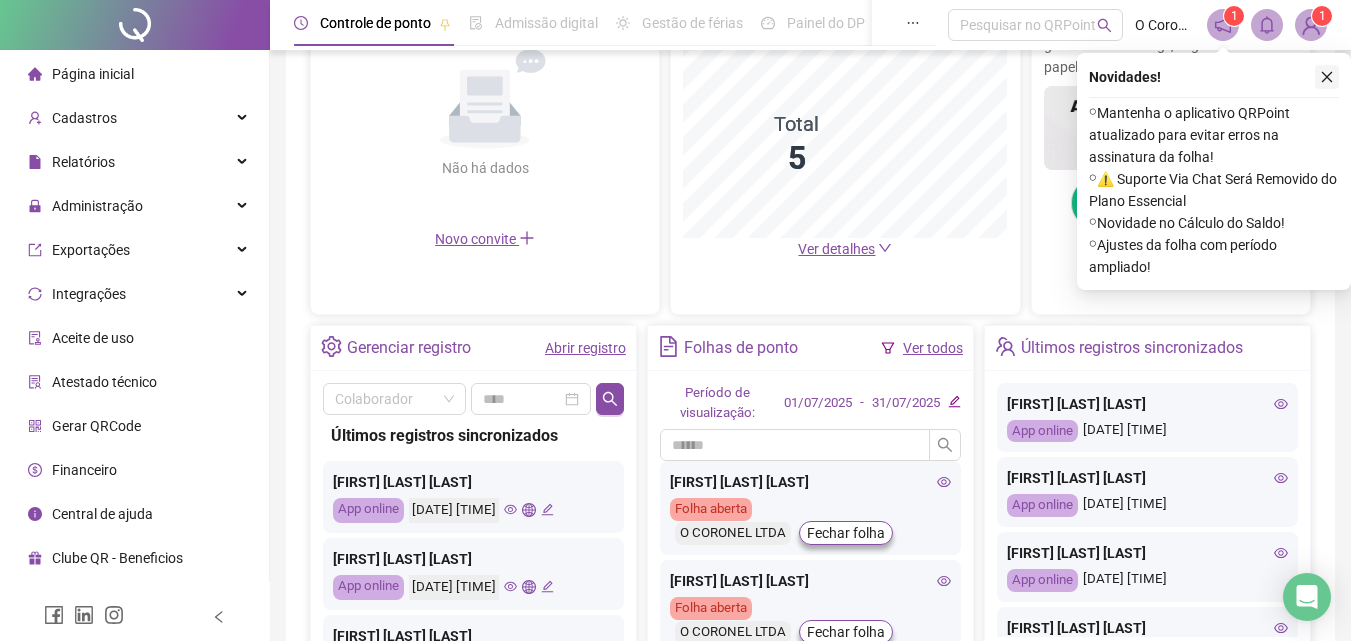 click 